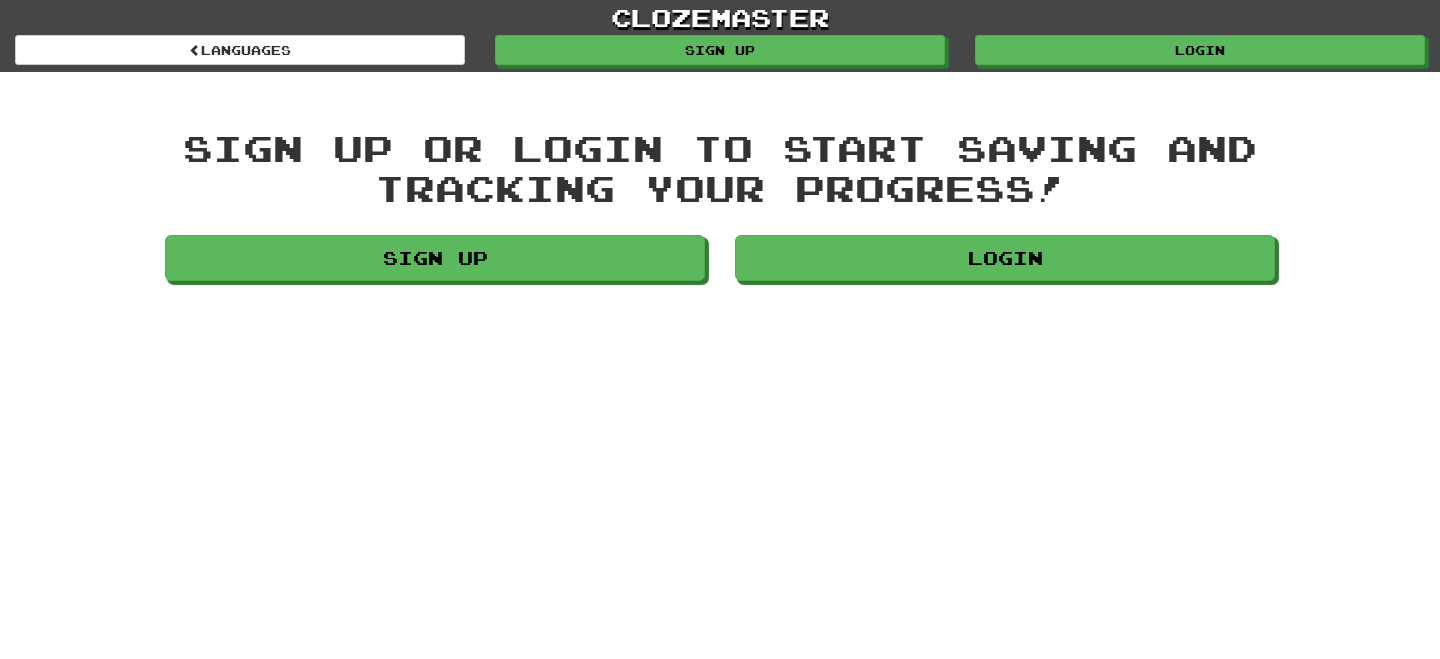 scroll, scrollTop: 0, scrollLeft: 0, axis: both 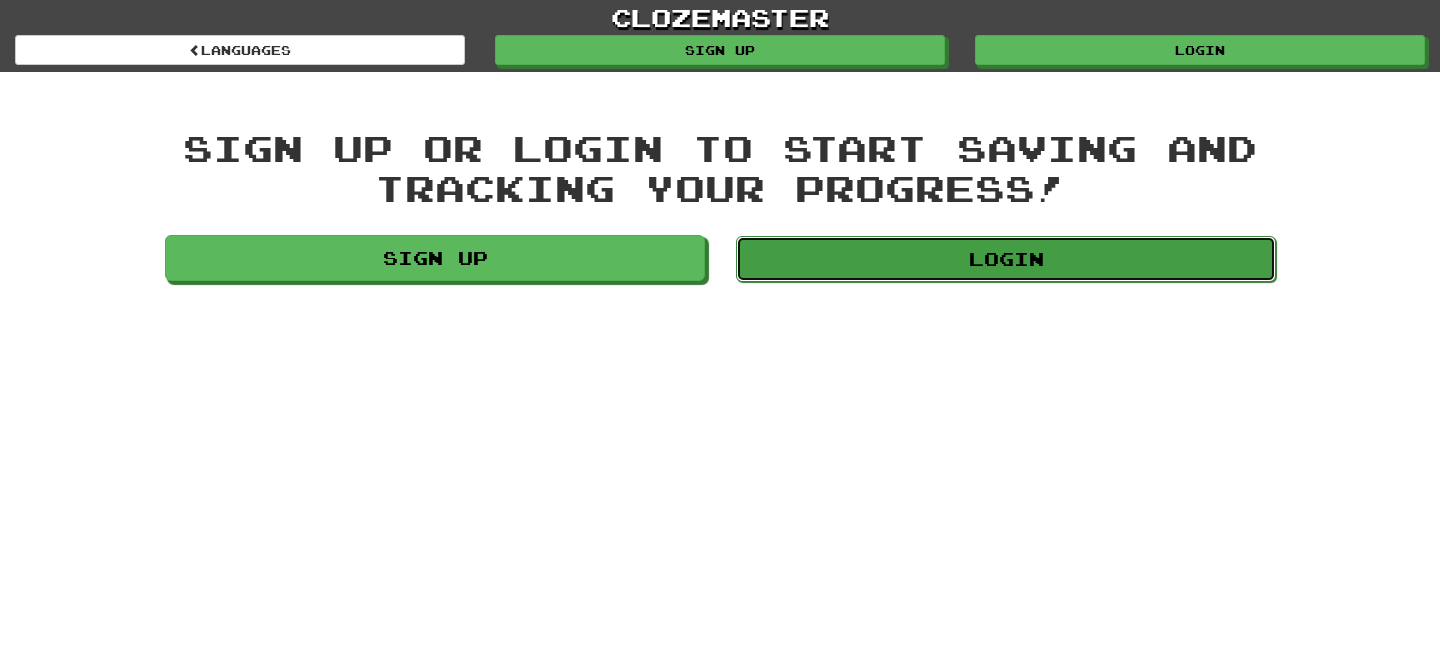 click on "Login" at bounding box center [1006, 259] 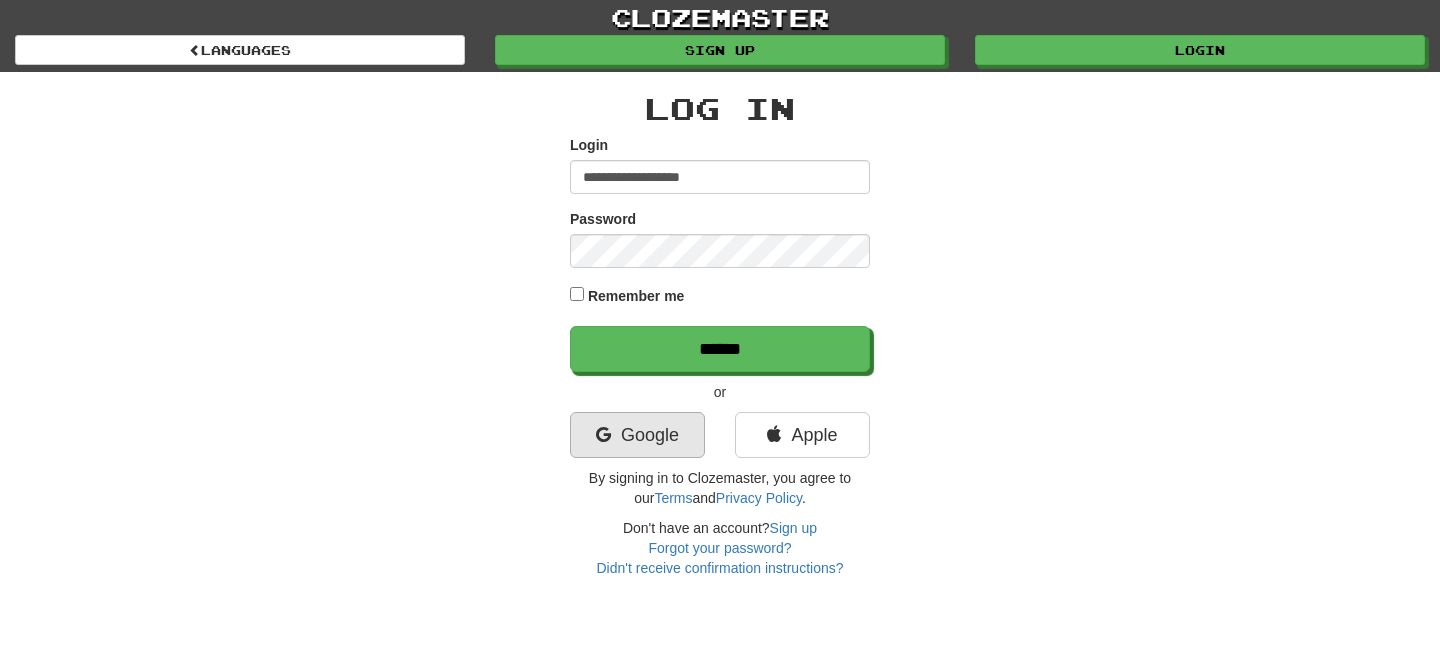 scroll, scrollTop: 0, scrollLeft: 0, axis: both 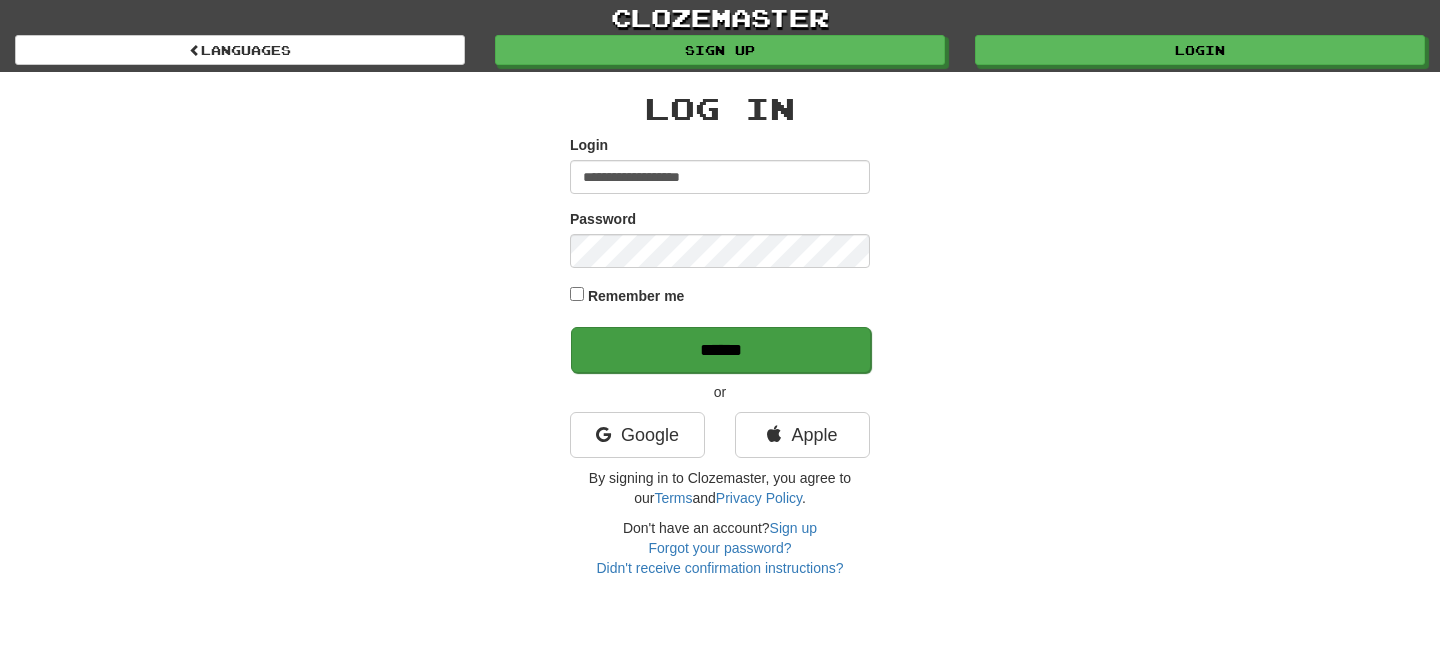 type on "**********" 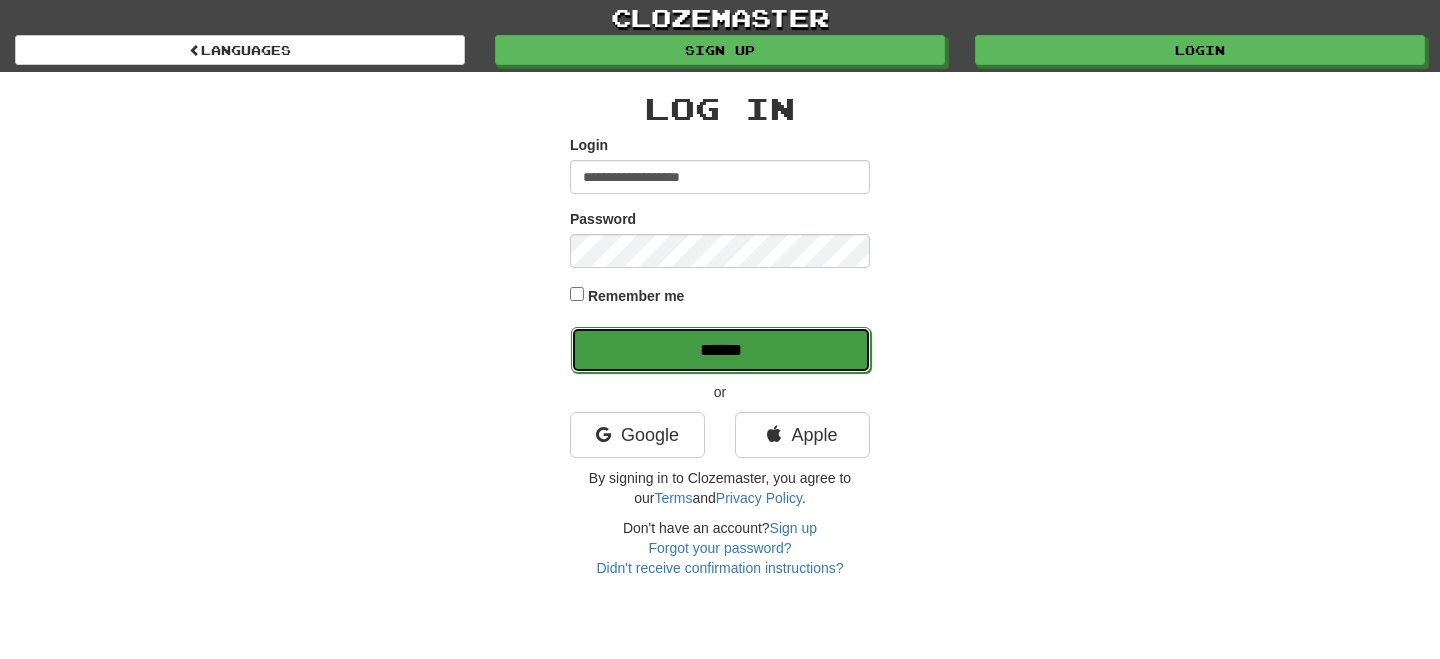click on "******" at bounding box center (721, 350) 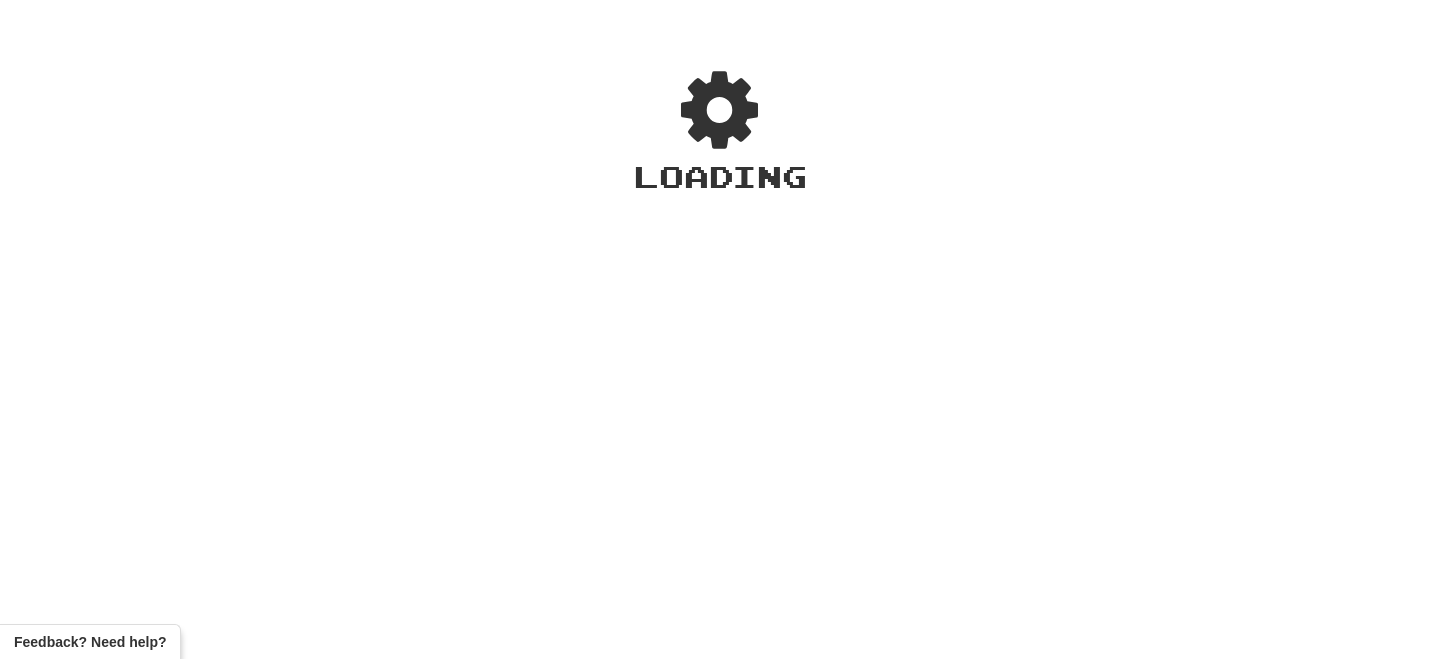 scroll, scrollTop: 0, scrollLeft: 0, axis: both 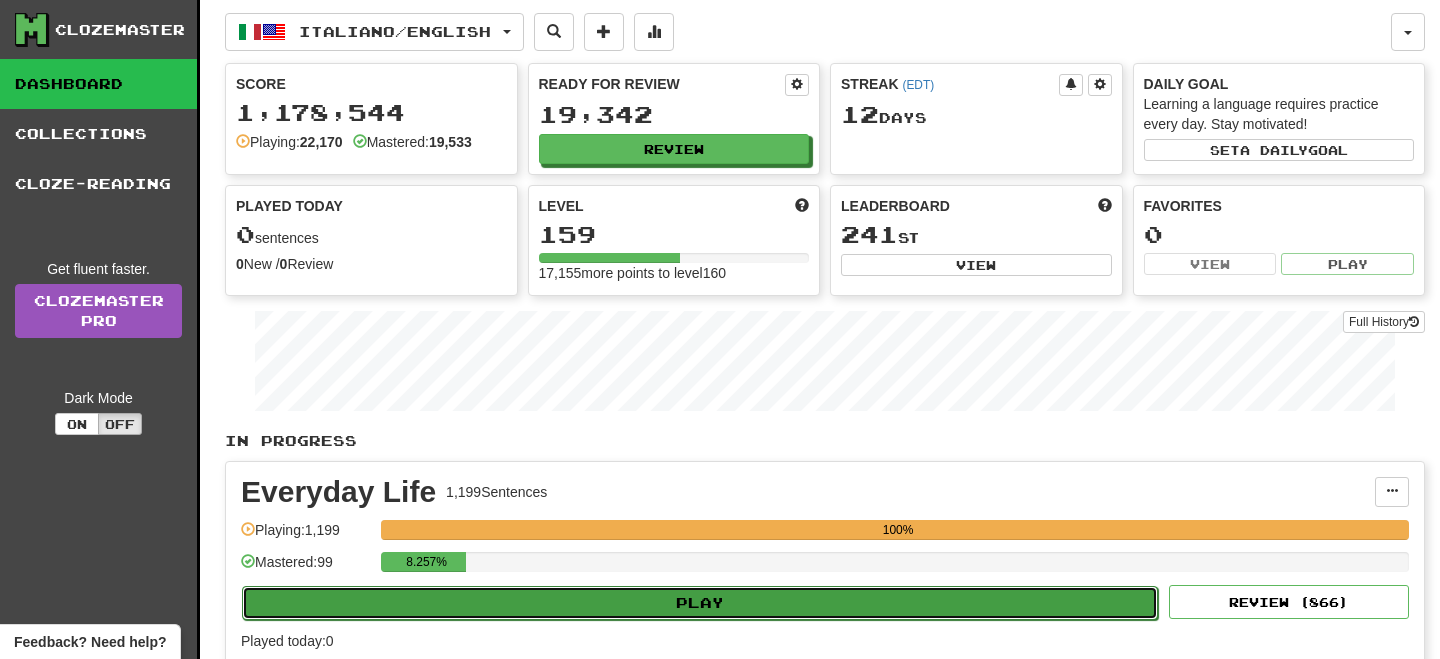 click on "Play" at bounding box center (700, 603) 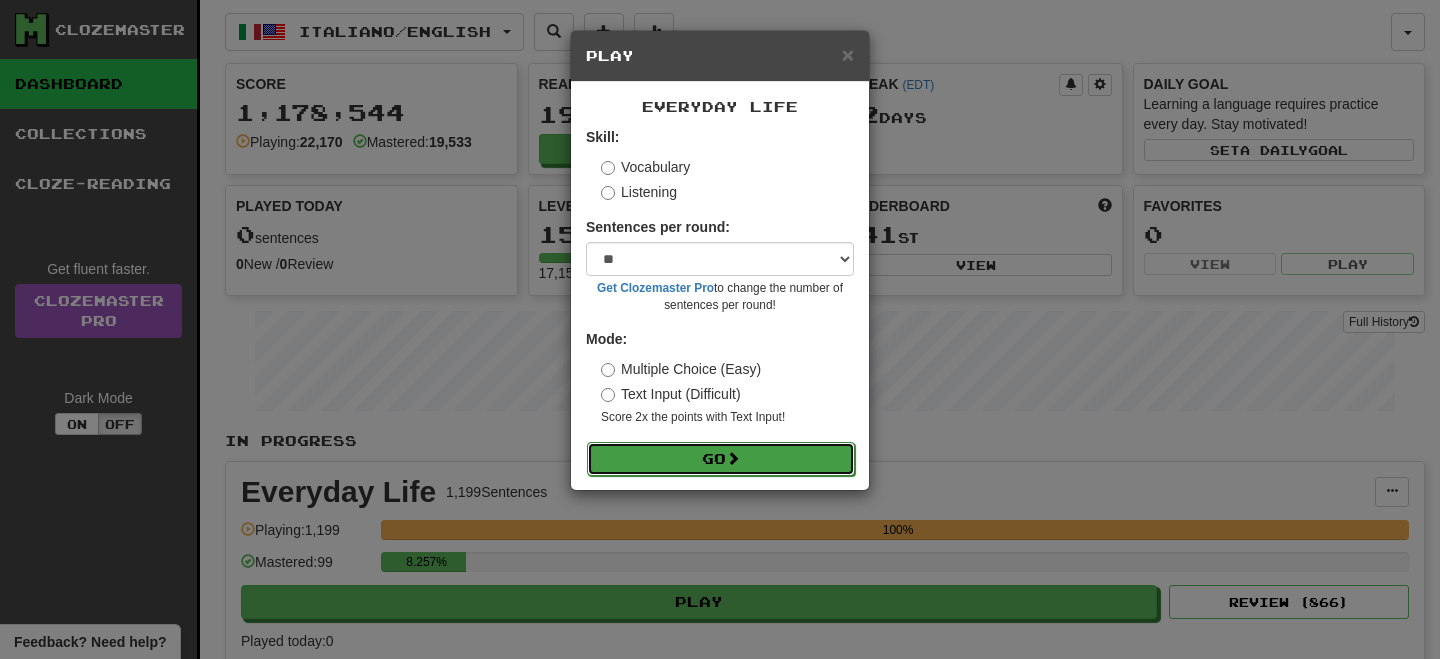 click on "Go" at bounding box center [721, 459] 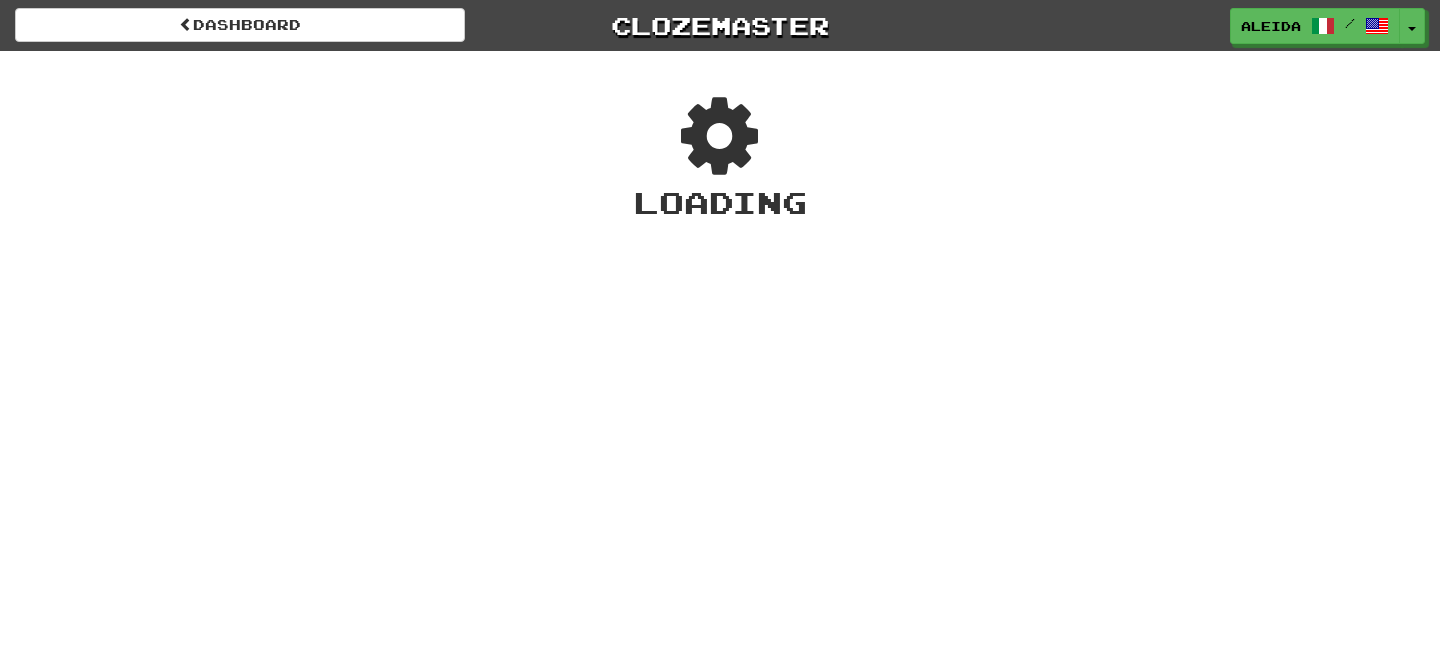 scroll, scrollTop: 0, scrollLeft: 0, axis: both 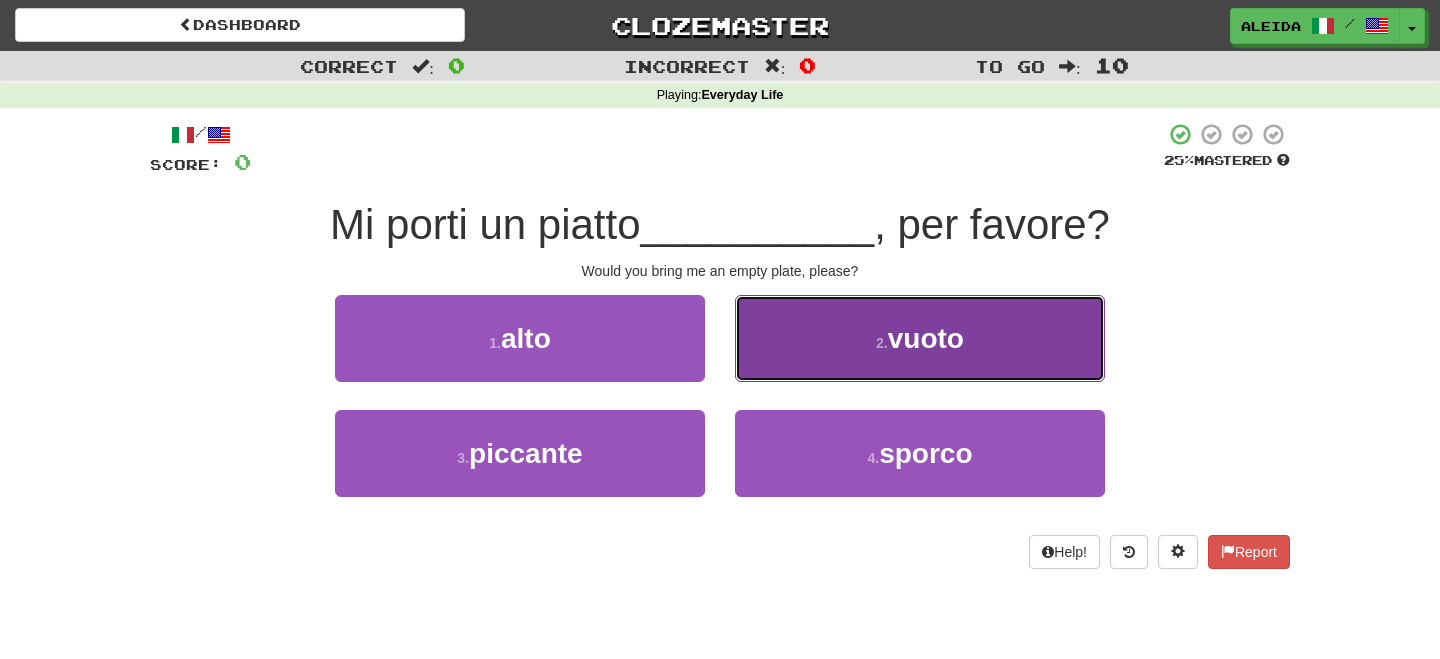 click on "2 .  vuoto" at bounding box center [920, 338] 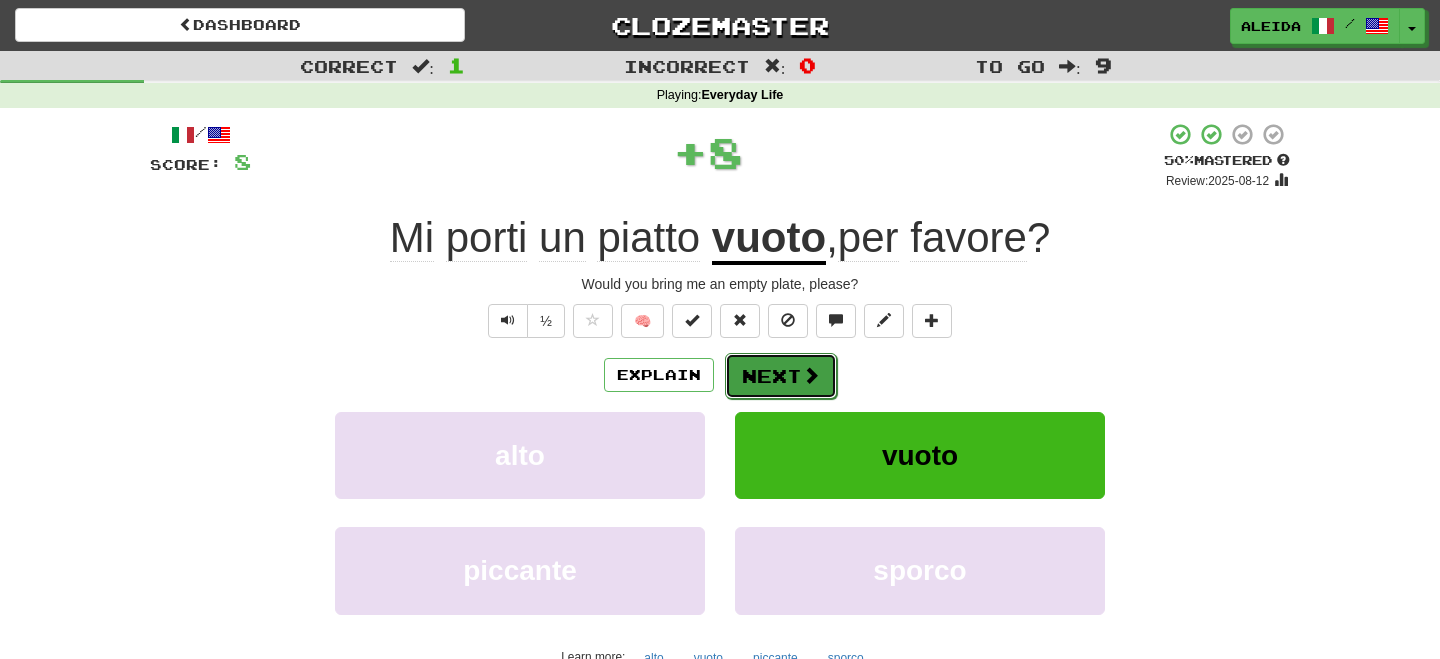 click at bounding box center [811, 375] 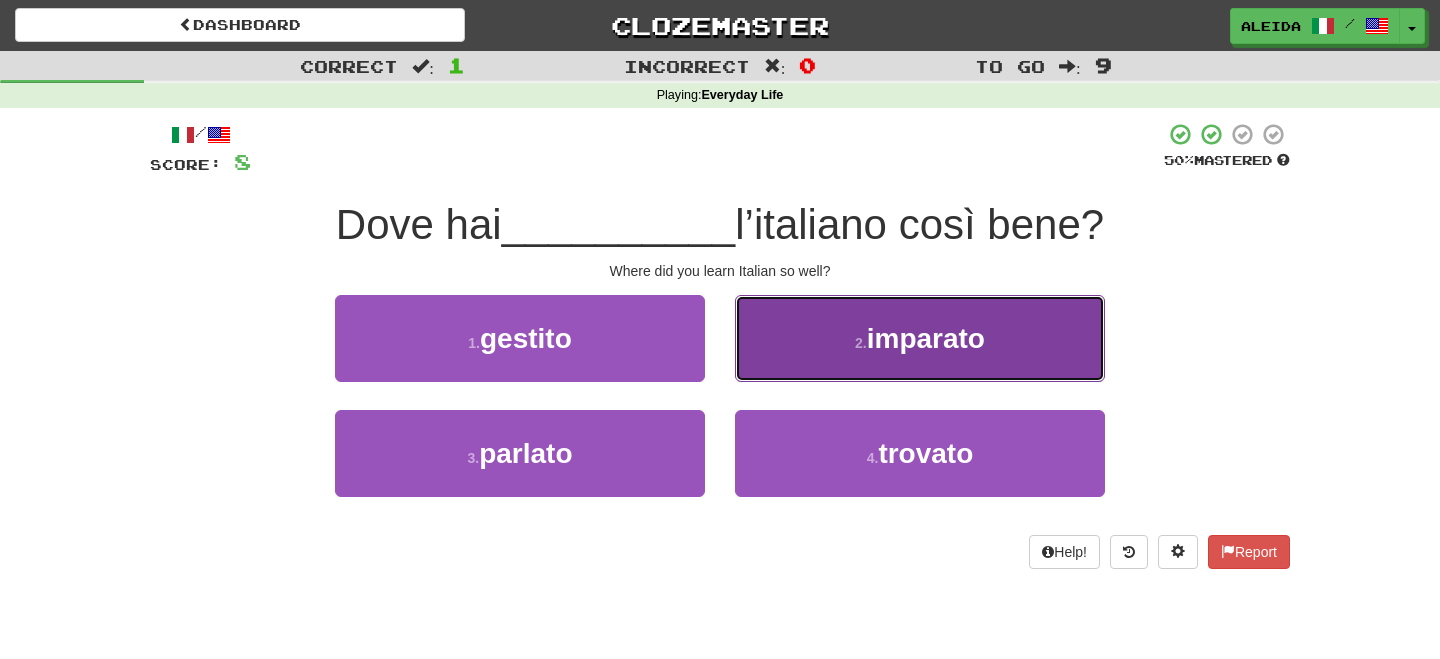 click on "2 .  imparato" at bounding box center [920, 338] 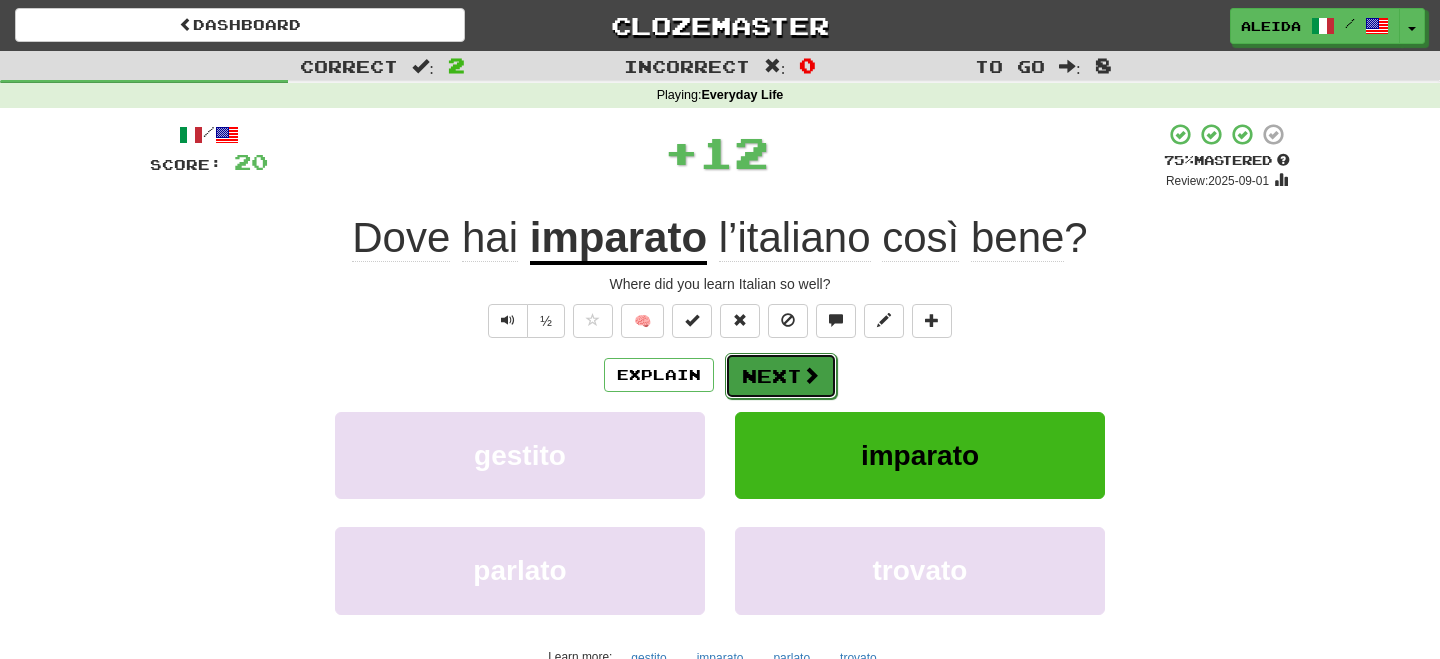click on "Next" at bounding box center [781, 376] 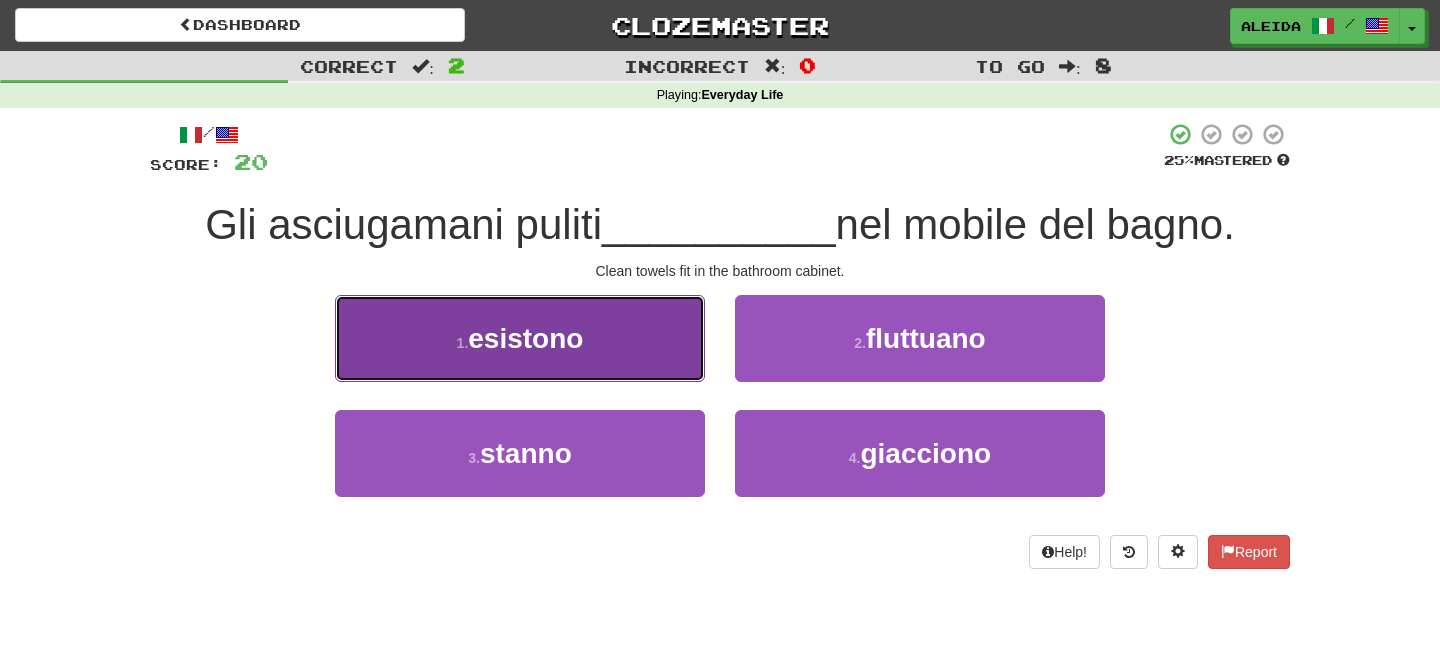 click on "1 .  esistono" at bounding box center [520, 338] 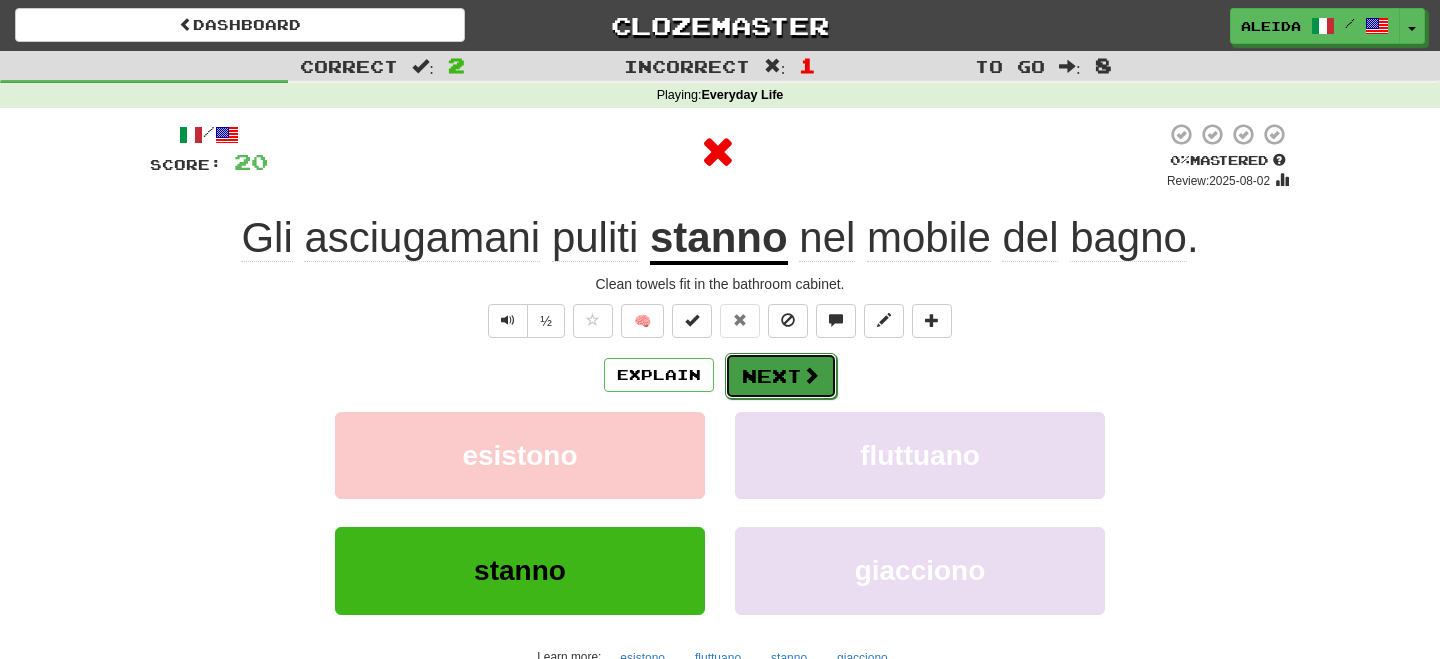 click on "Next" at bounding box center (781, 376) 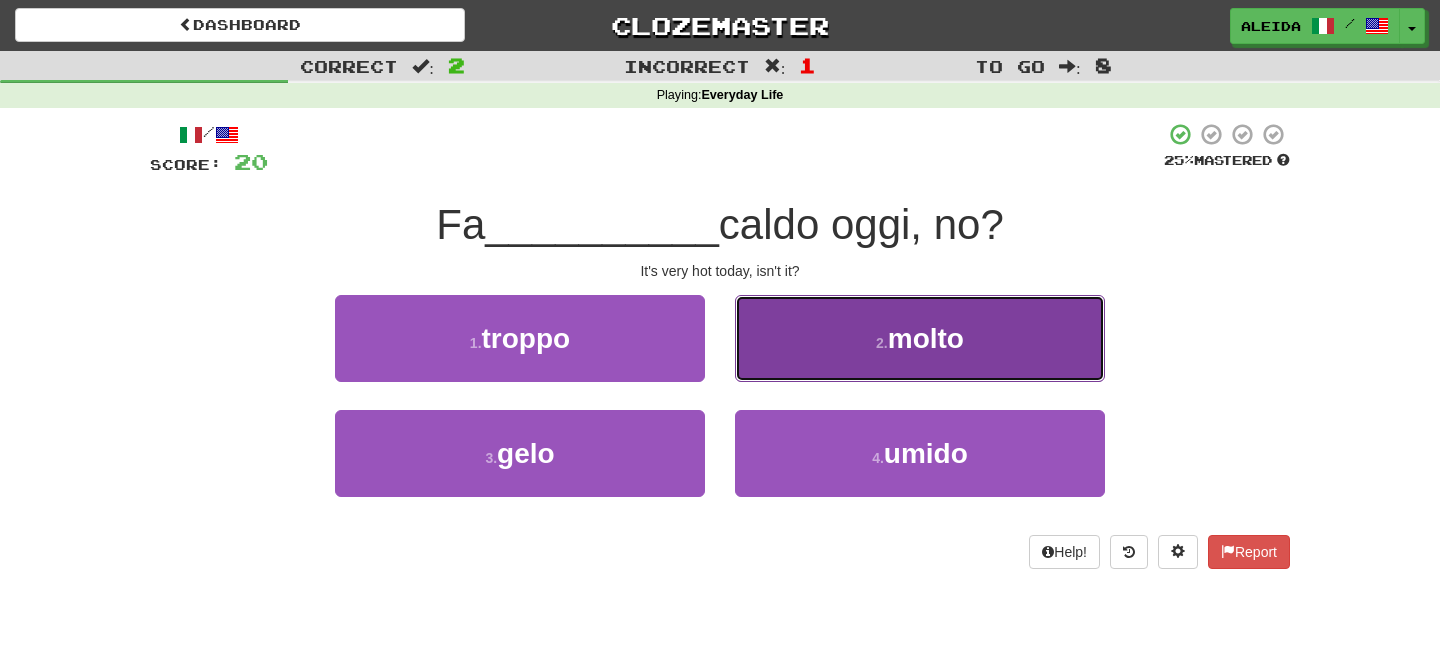 click on "molto" at bounding box center (926, 338) 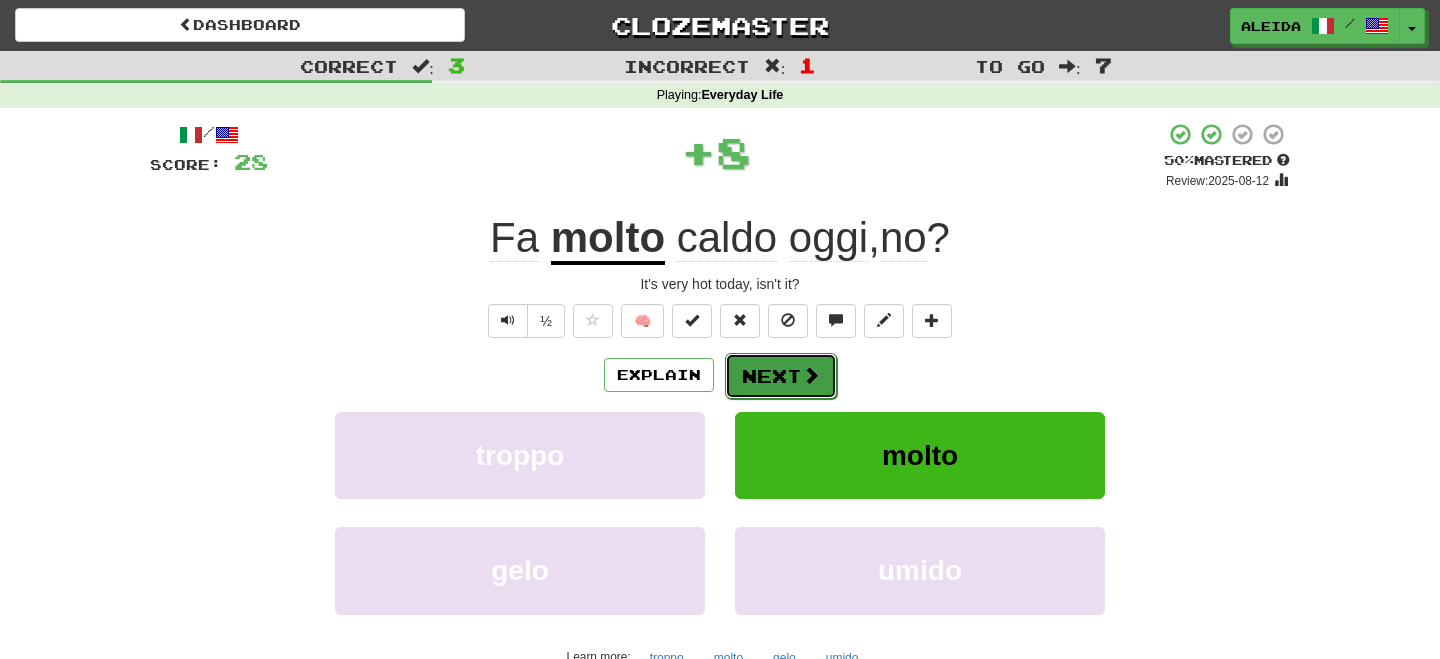 click on "Next" at bounding box center (781, 376) 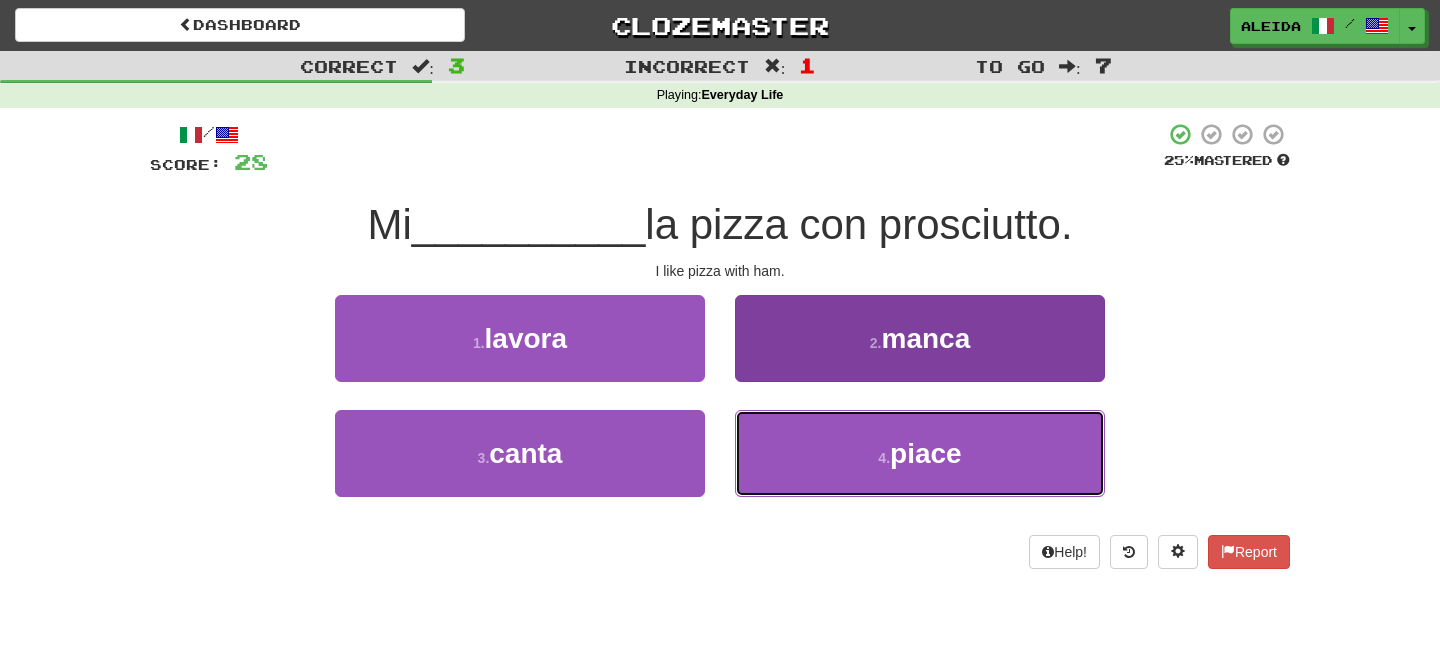 click on "4 .  piace" at bounding box center [920, 453] 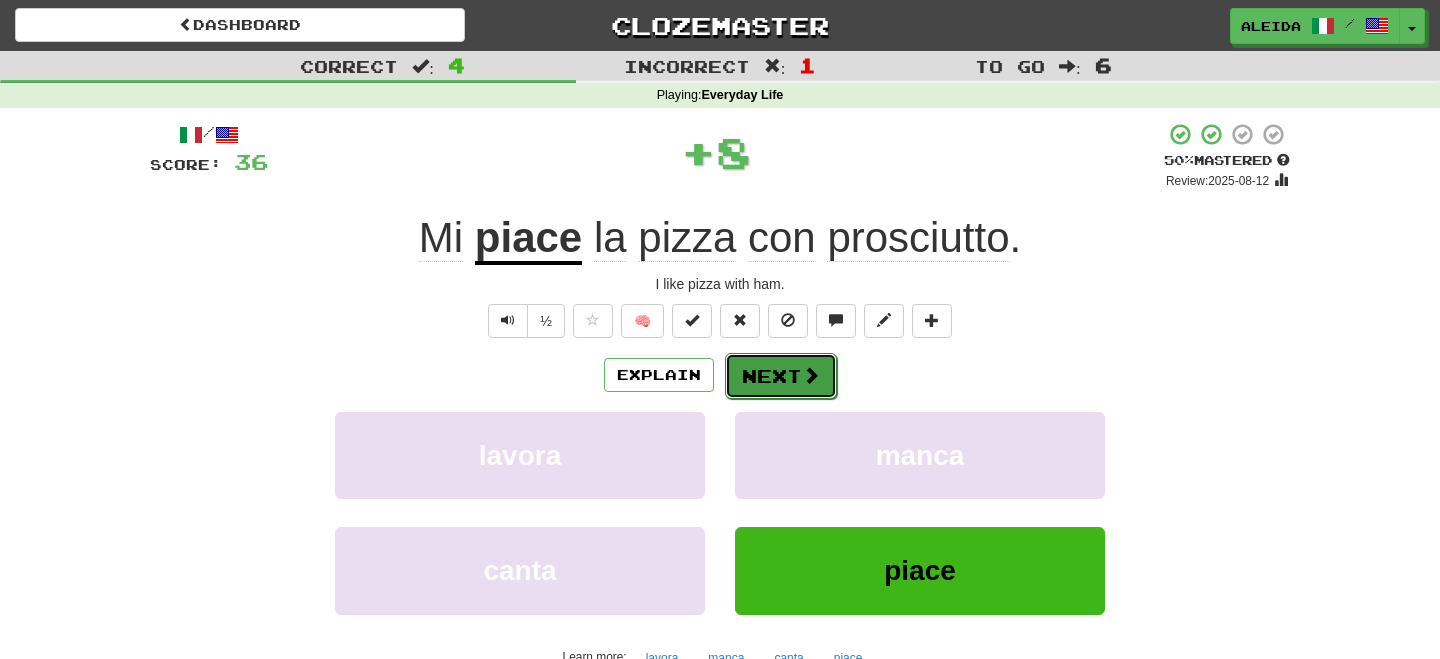 click on "Next" at bounding box center (781, 376) 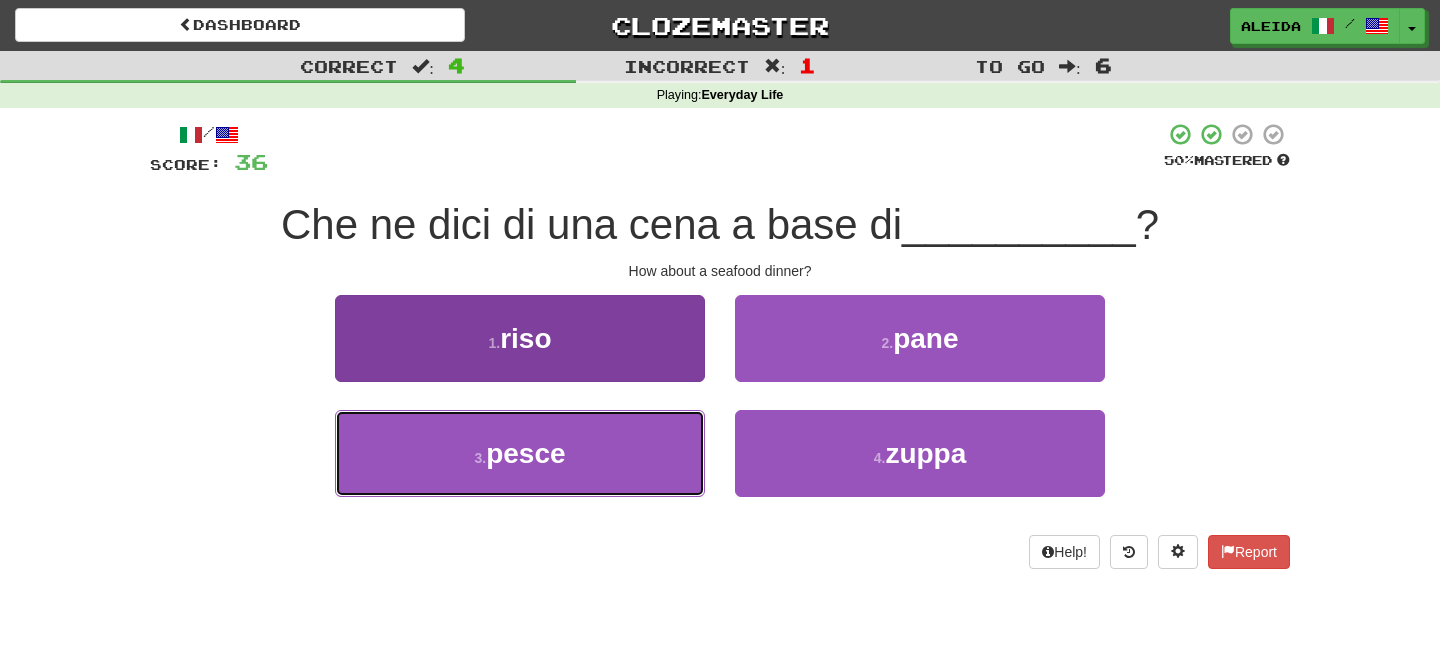 drag, startPoint x: 629, startPoint y: 460, endPoint x: 650, endPoint y: 447, distance: 24.698177 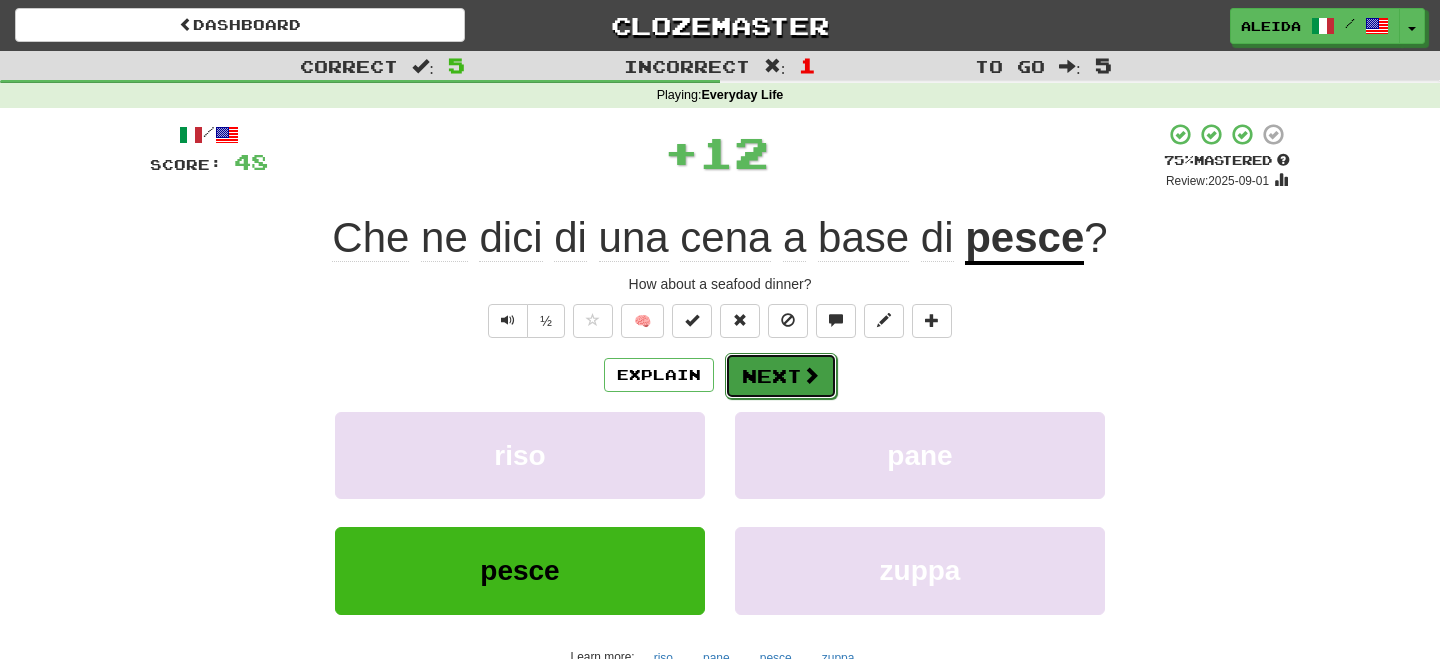 click on "Next" at bounding box center (781, 376) 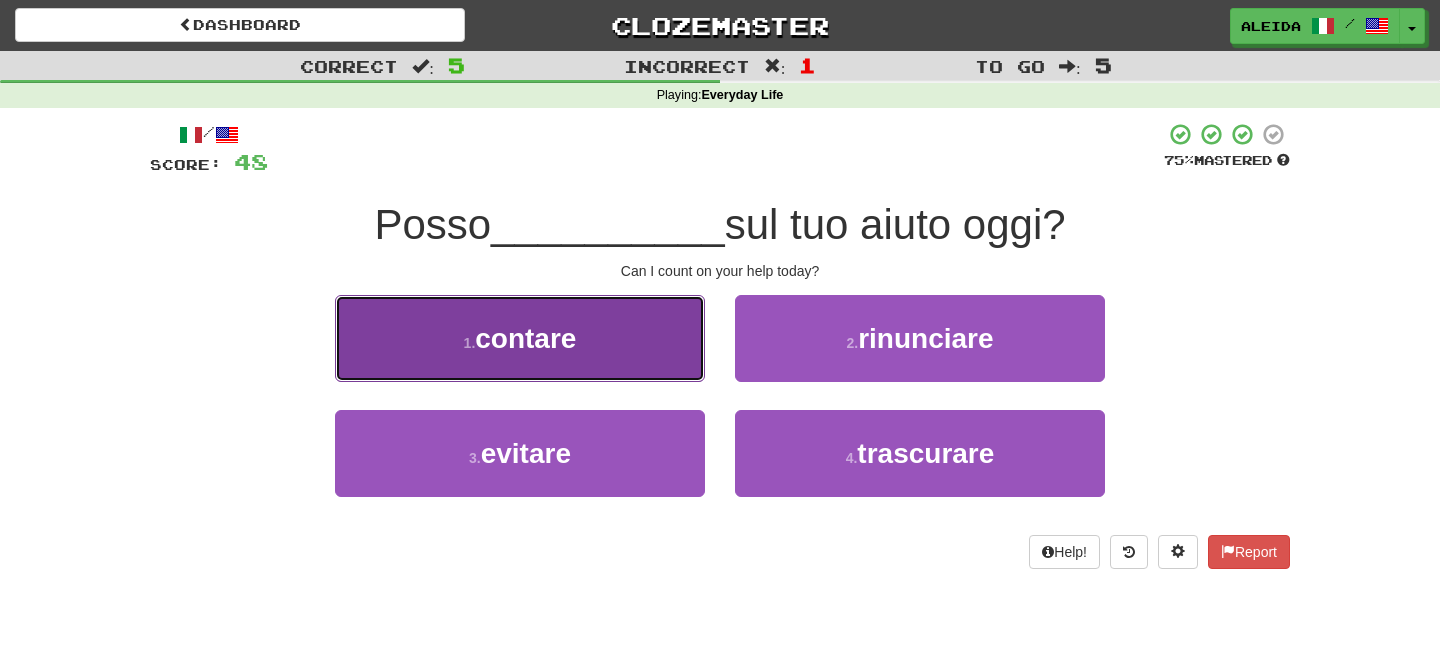 click on "1 .  contare" at bounding box center [520, 338] 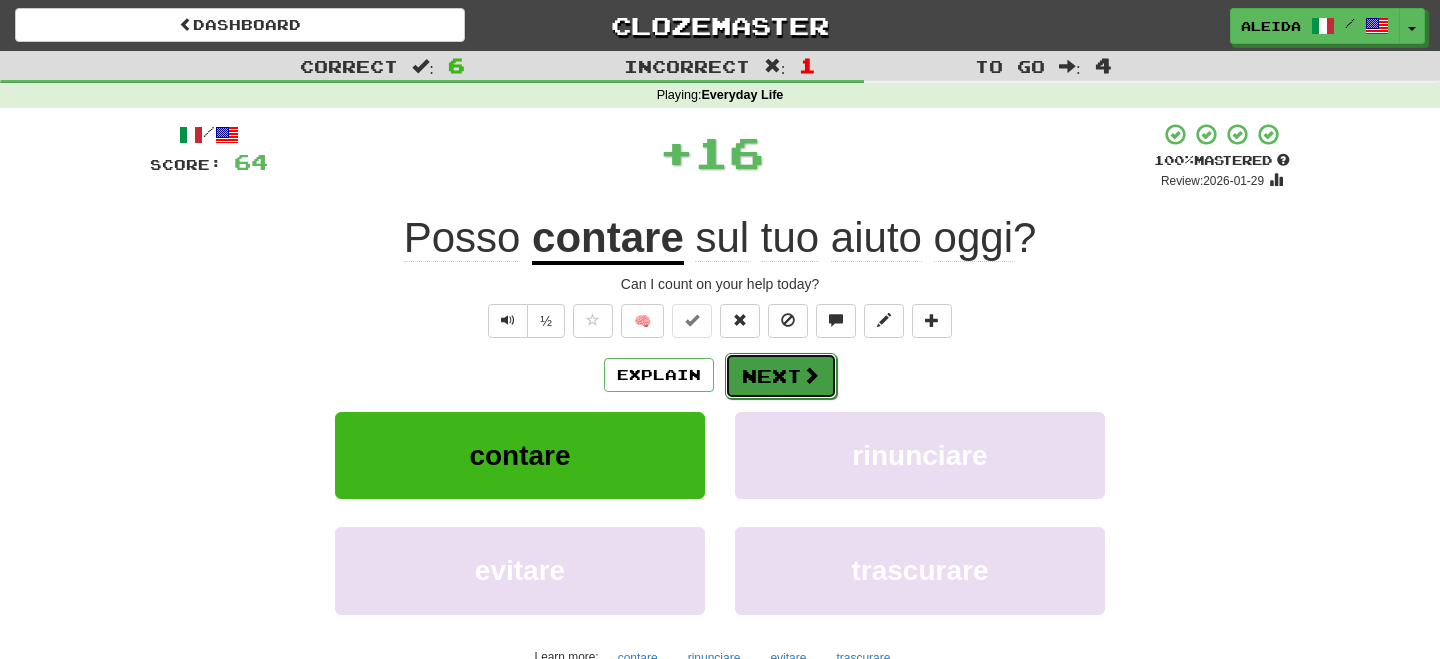 click on "Next" at bounding box center [781, 376] 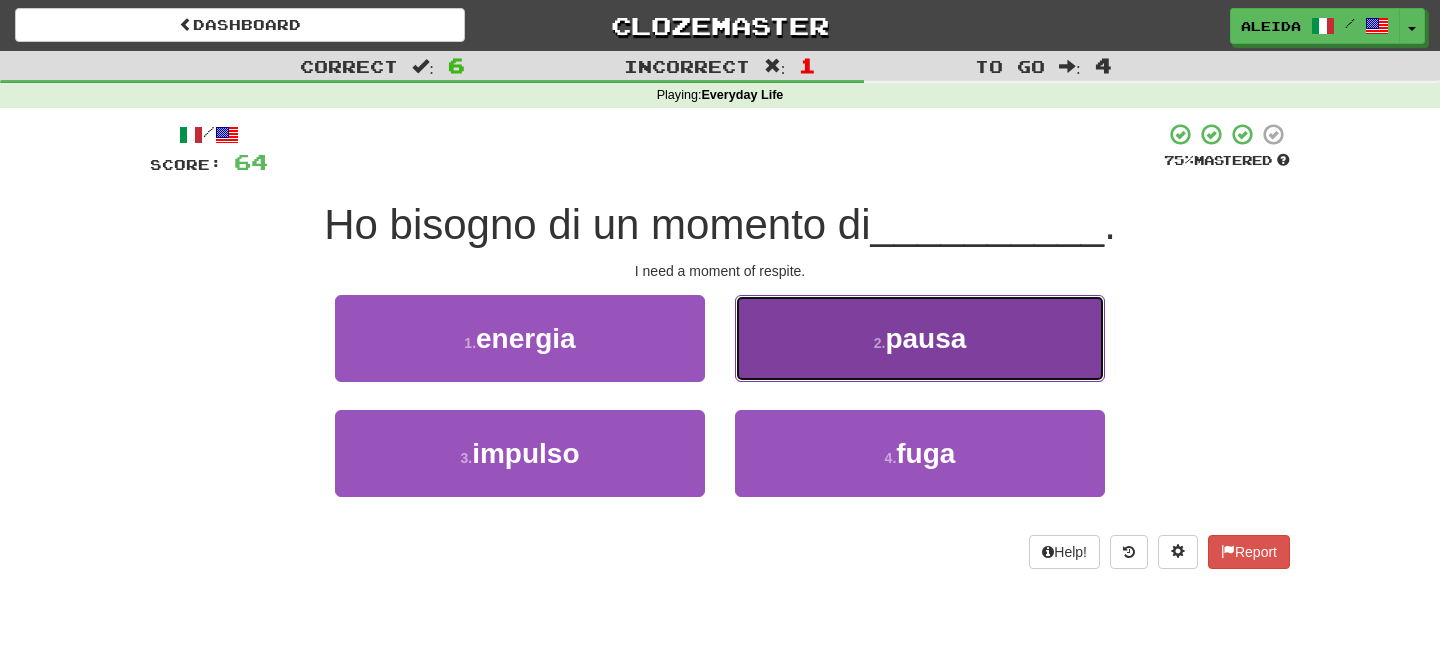 click on "pausa" at bounding box center [925, 338] 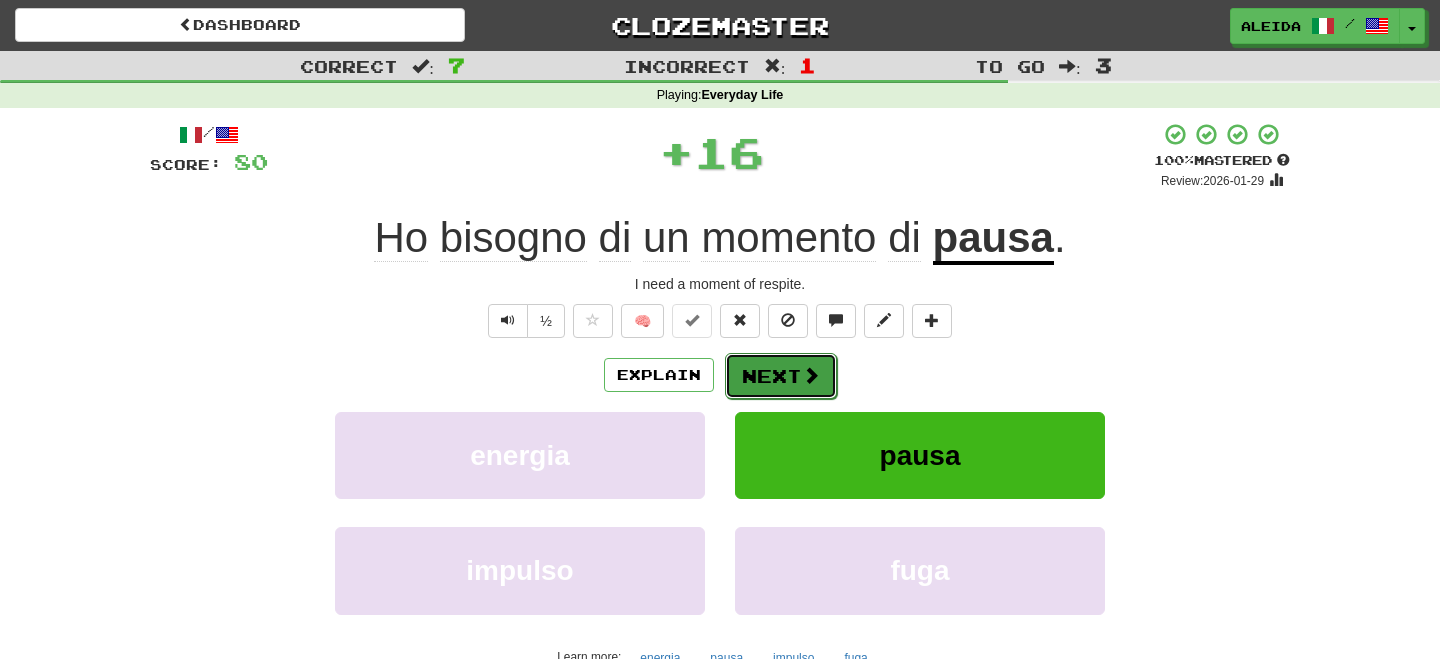 click on "Next" at bounding box center (781, 376) 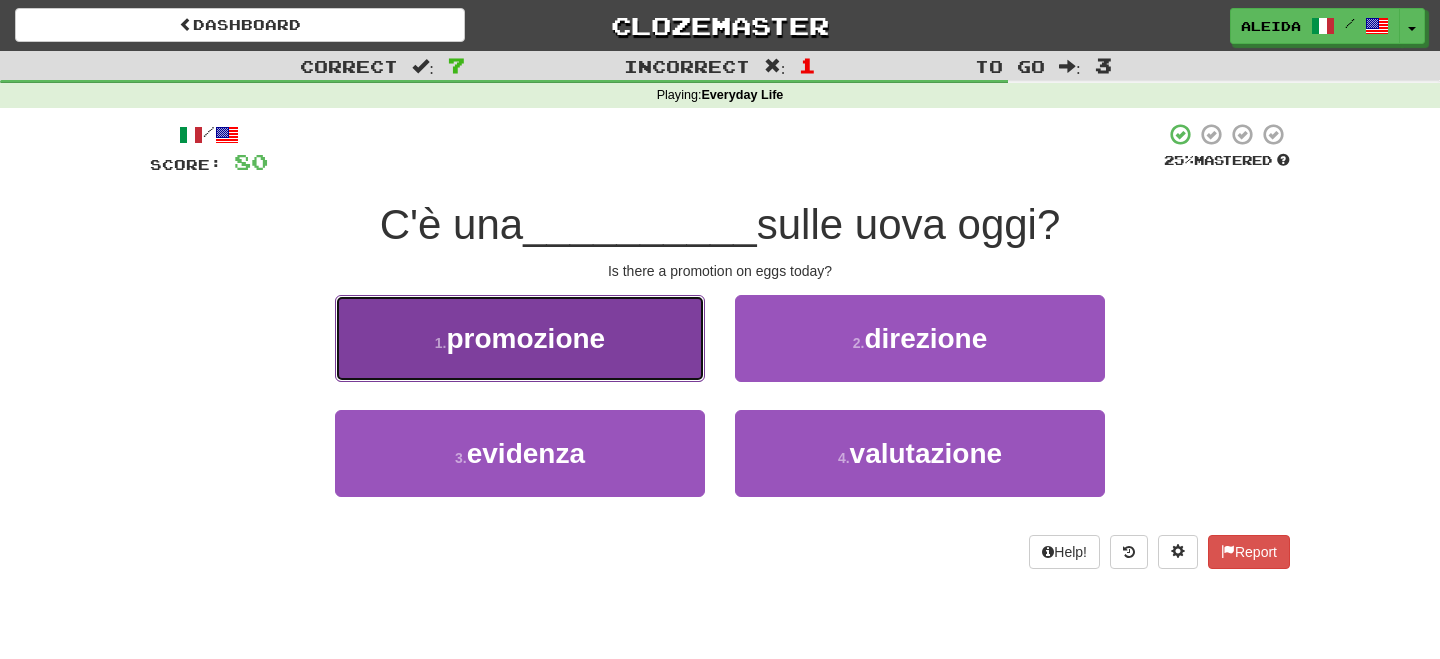 click on "1 .  promozione" at bounding box center [520, 338] 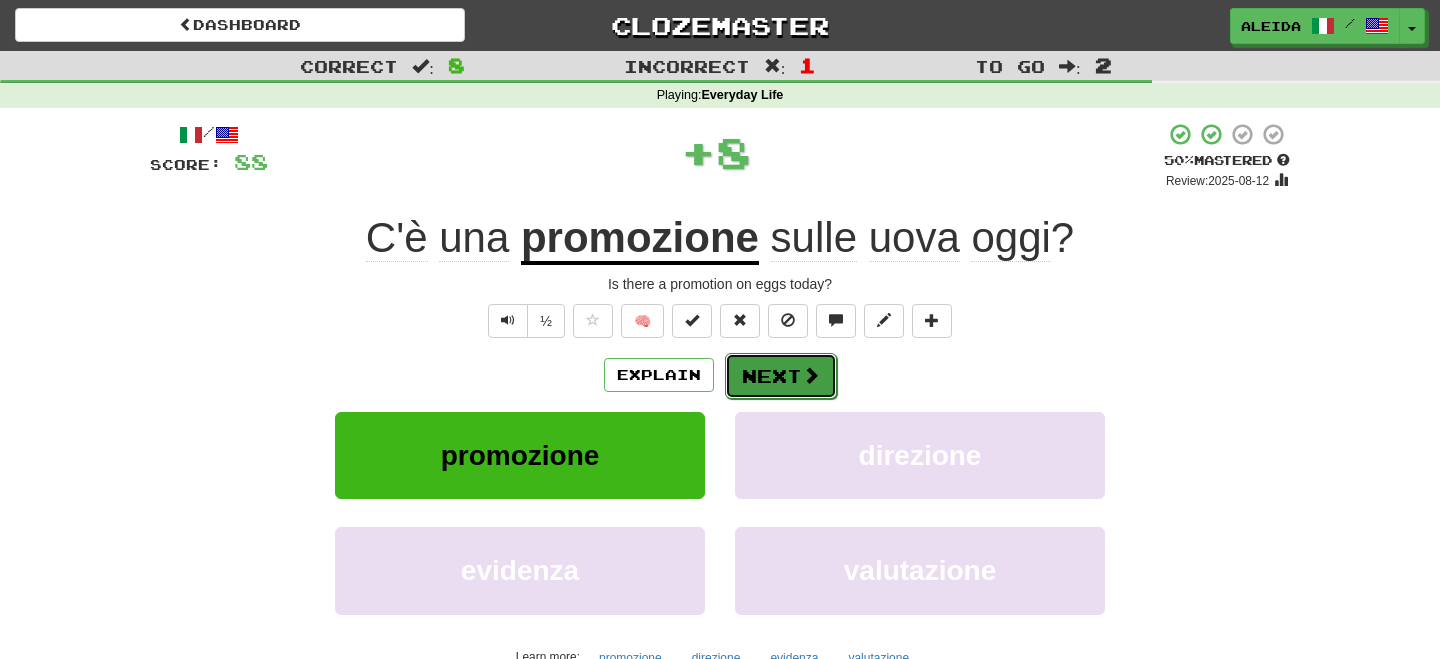 click on "Next" at bounding box center (781, 376) 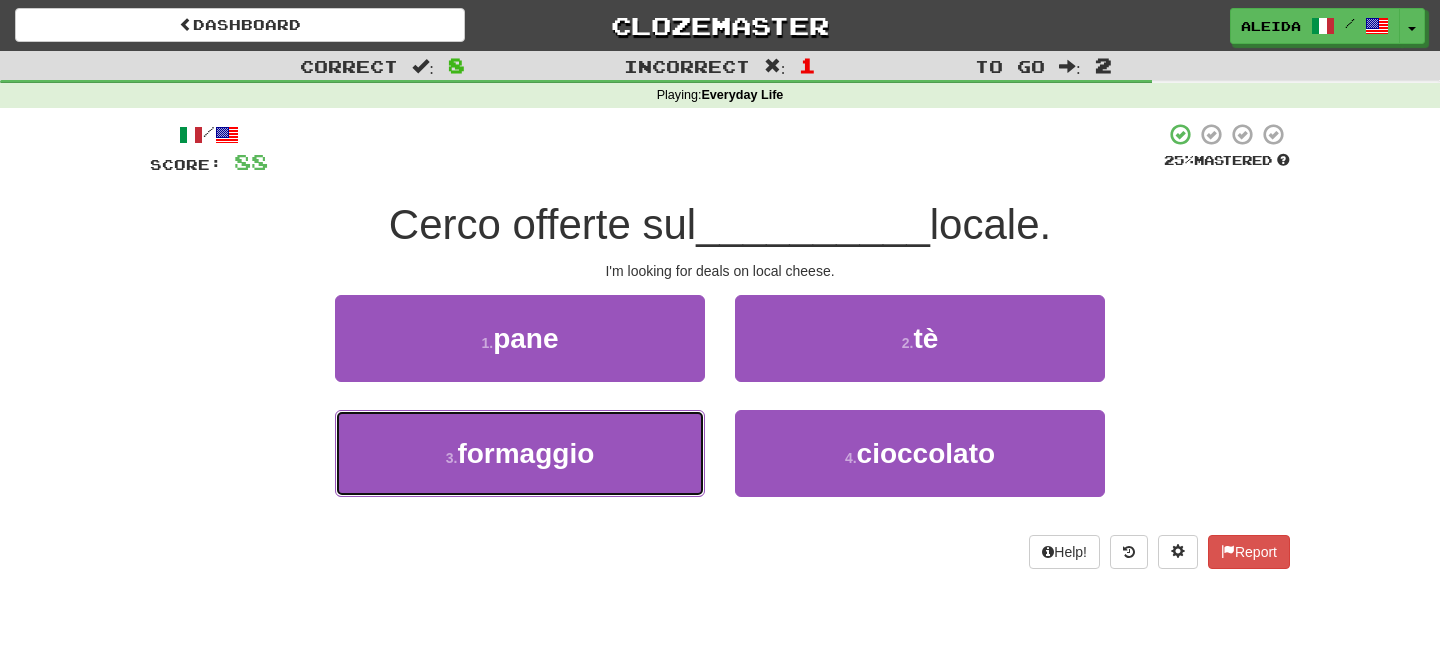drag, startPoint x: 565, startPoint y: 458, endPoint x: 681, endPoint y: 402, distance: 128.80994 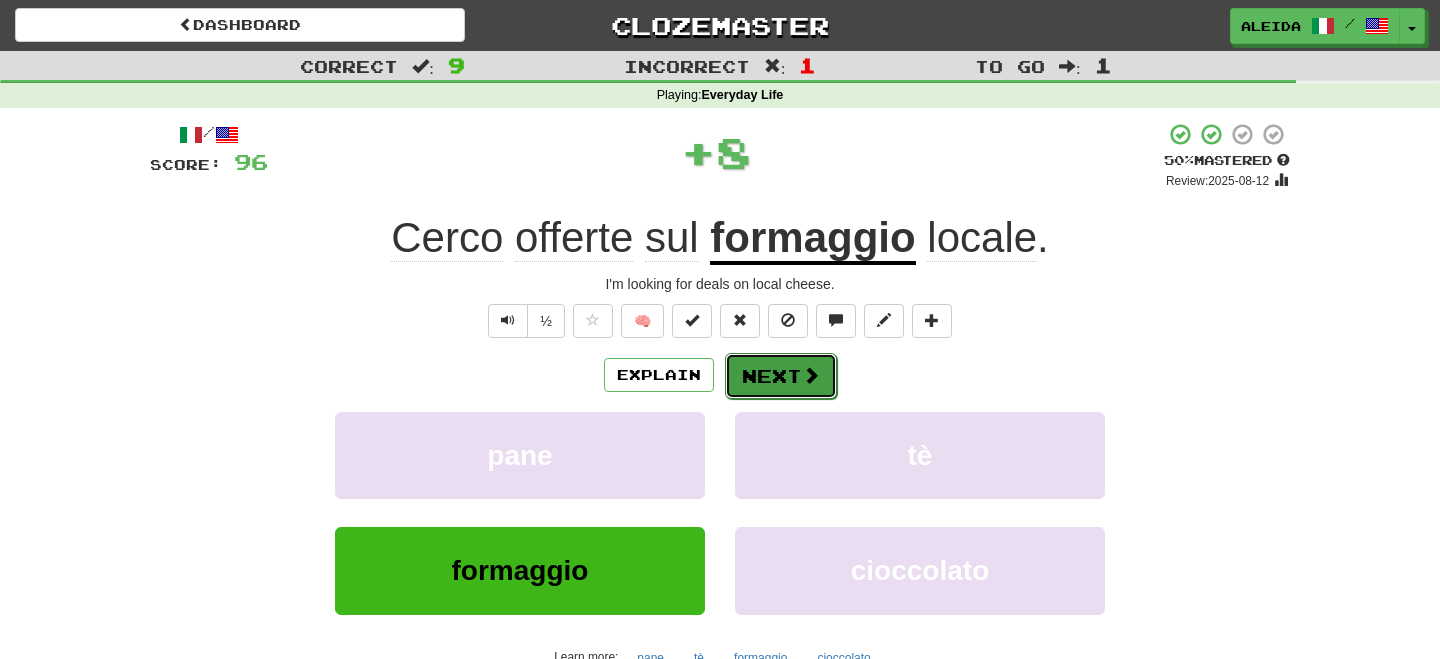 click on "Next" at bounding box center [781, 376] 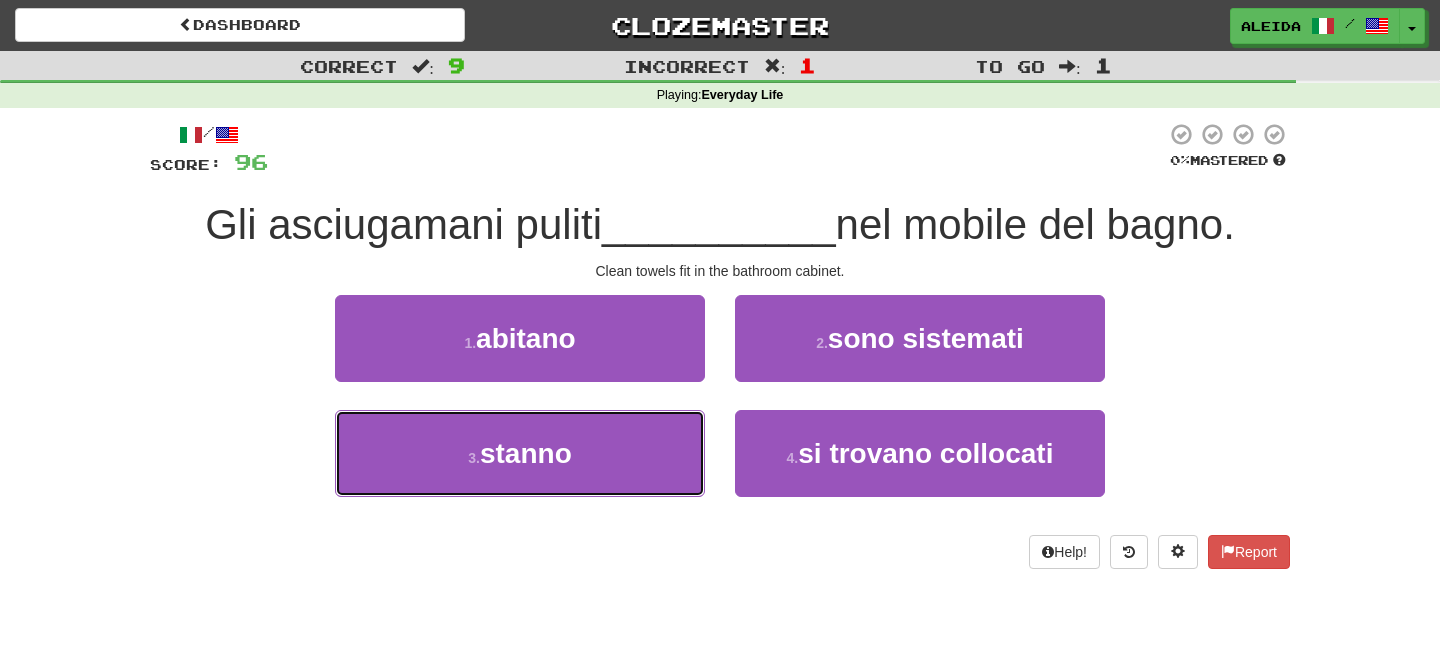 click on "stanno" at bounding box center [526, 453] 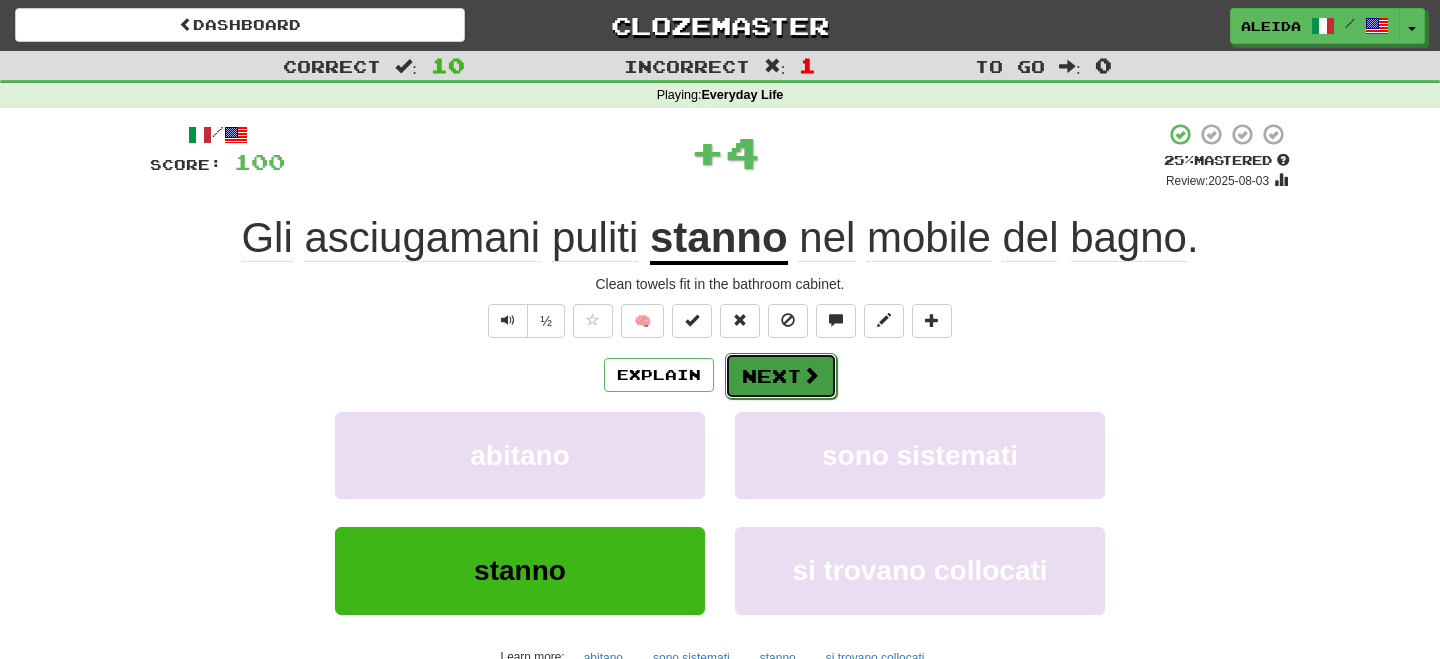click on "Next" at bounding box center [781, 376] 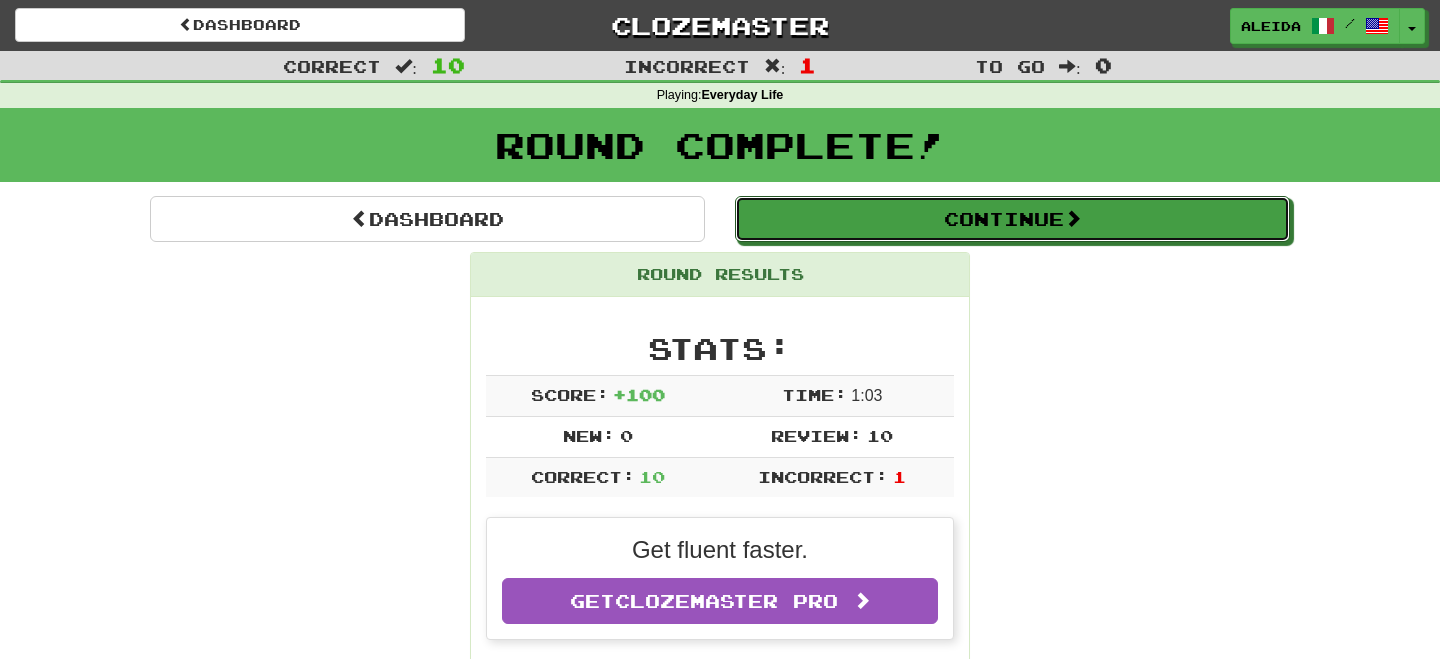 click on "Continue" at bounding box center (1012, 219) 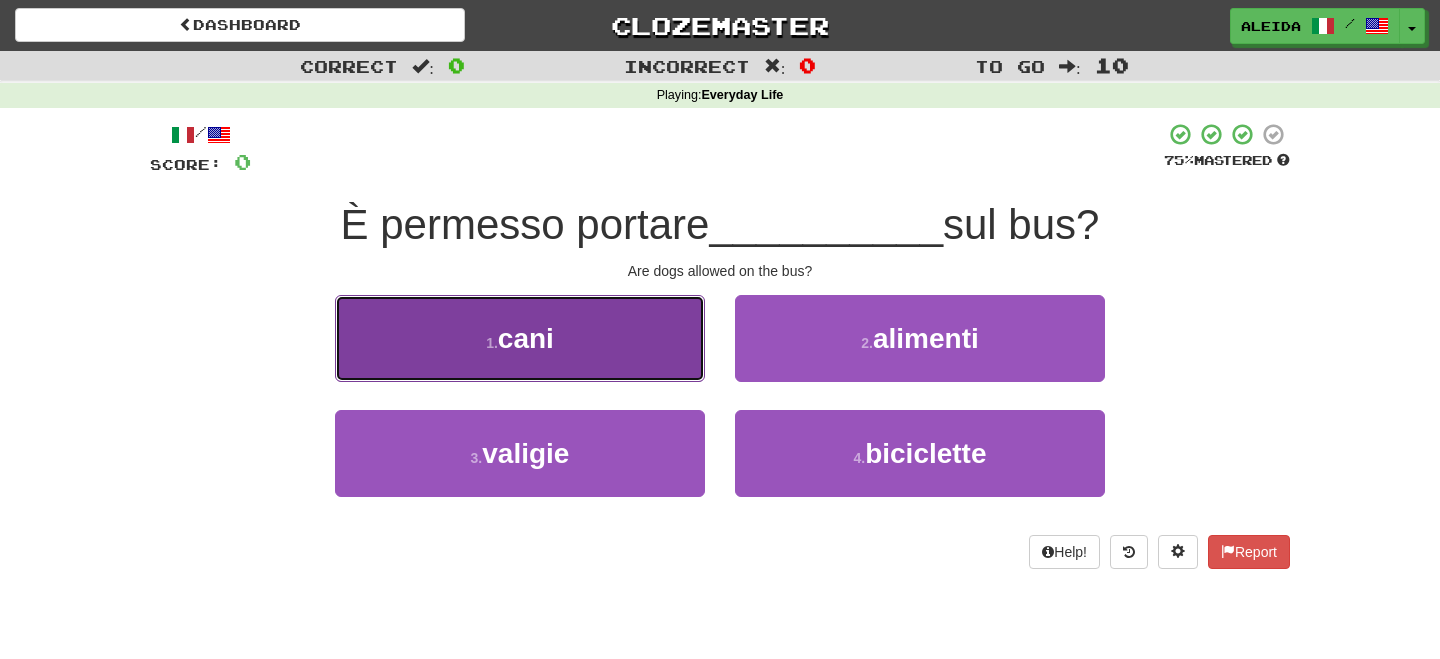 click on "1 .  cani" at bounding box center [520, 338] 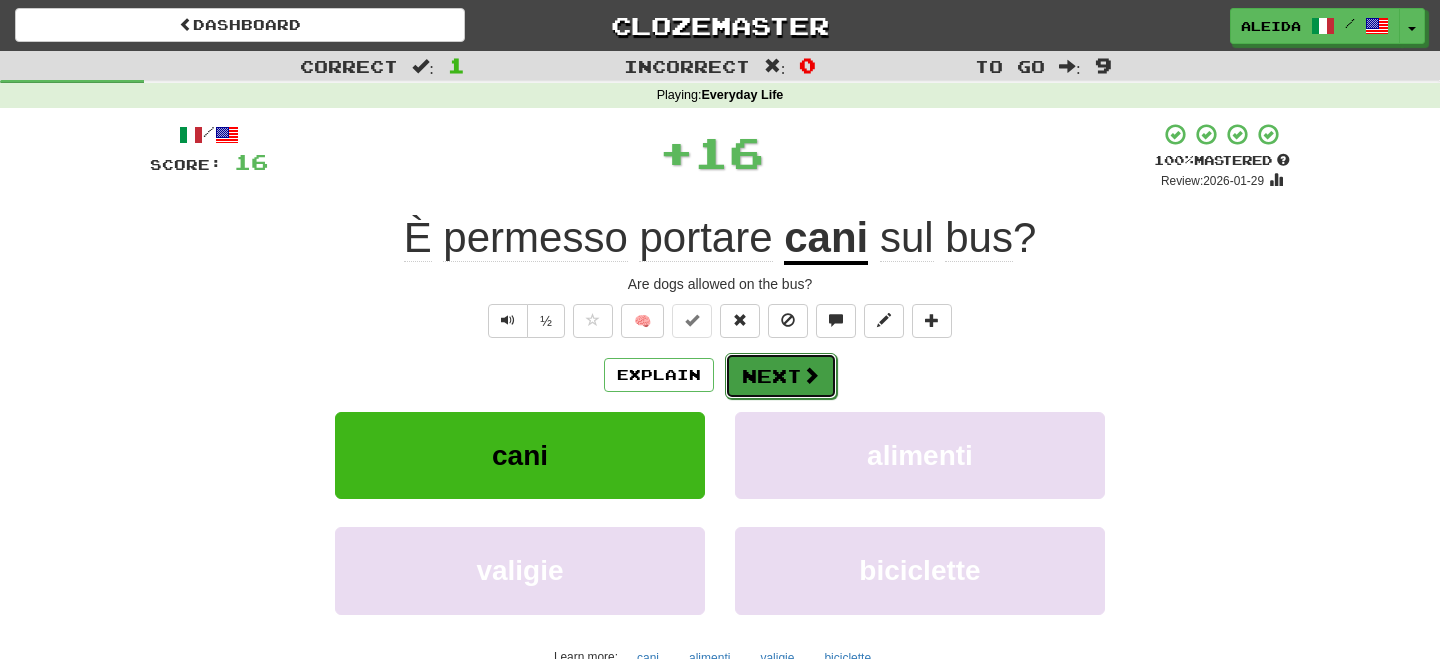 click on "Next" at bounding box center [781, 376] 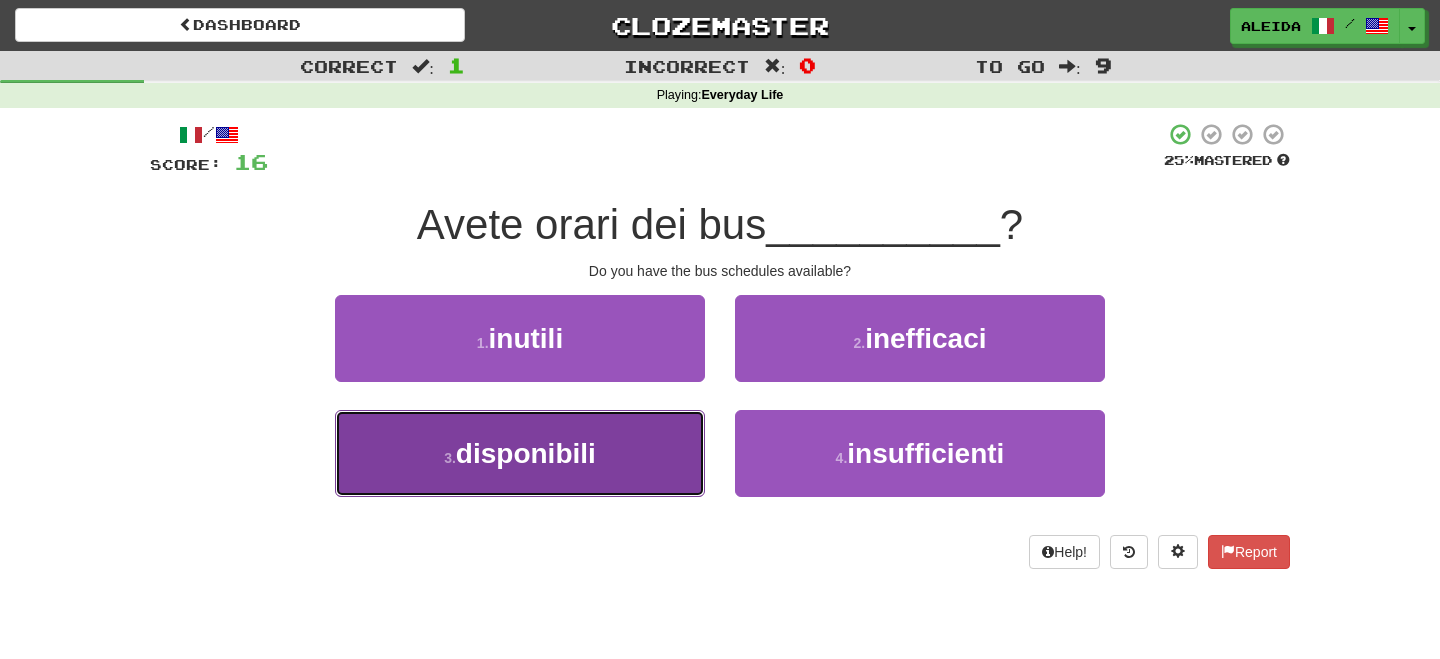 click on "3 .  disponibili" at bounding box center [520, 453] 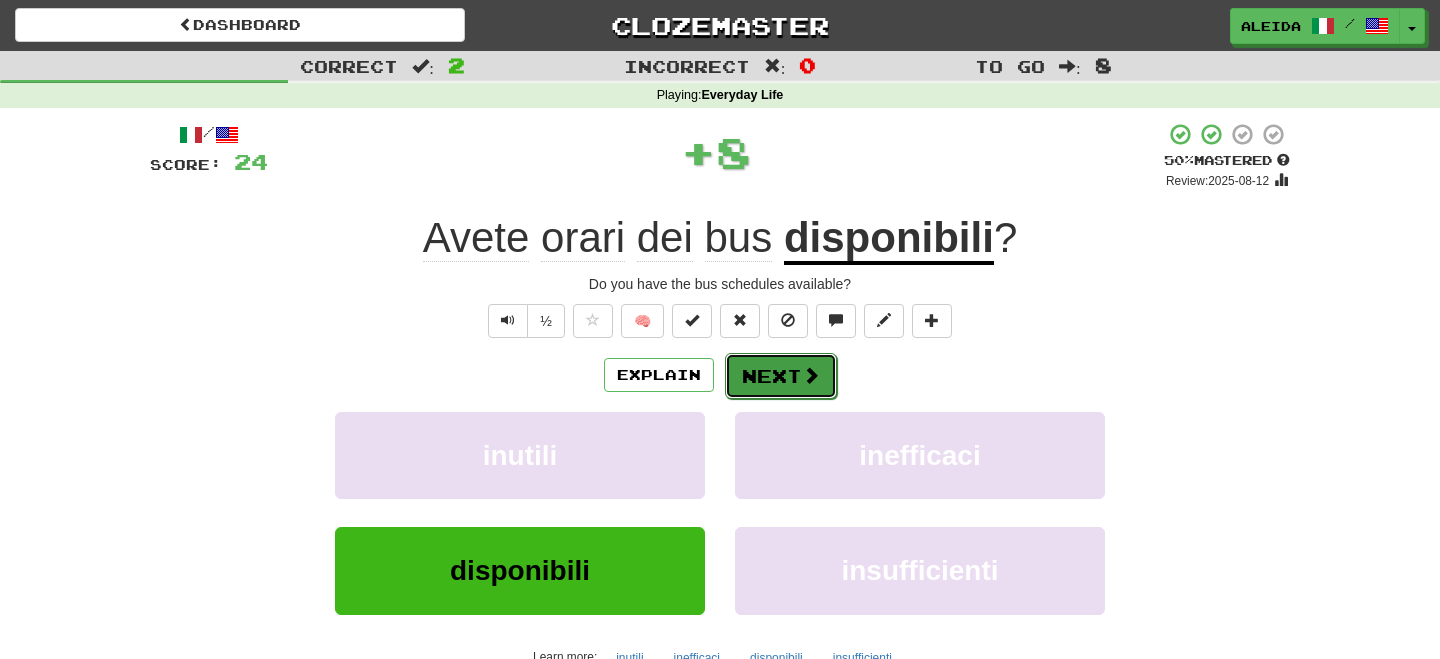 click on "Next" at bounding box center (781, 376) 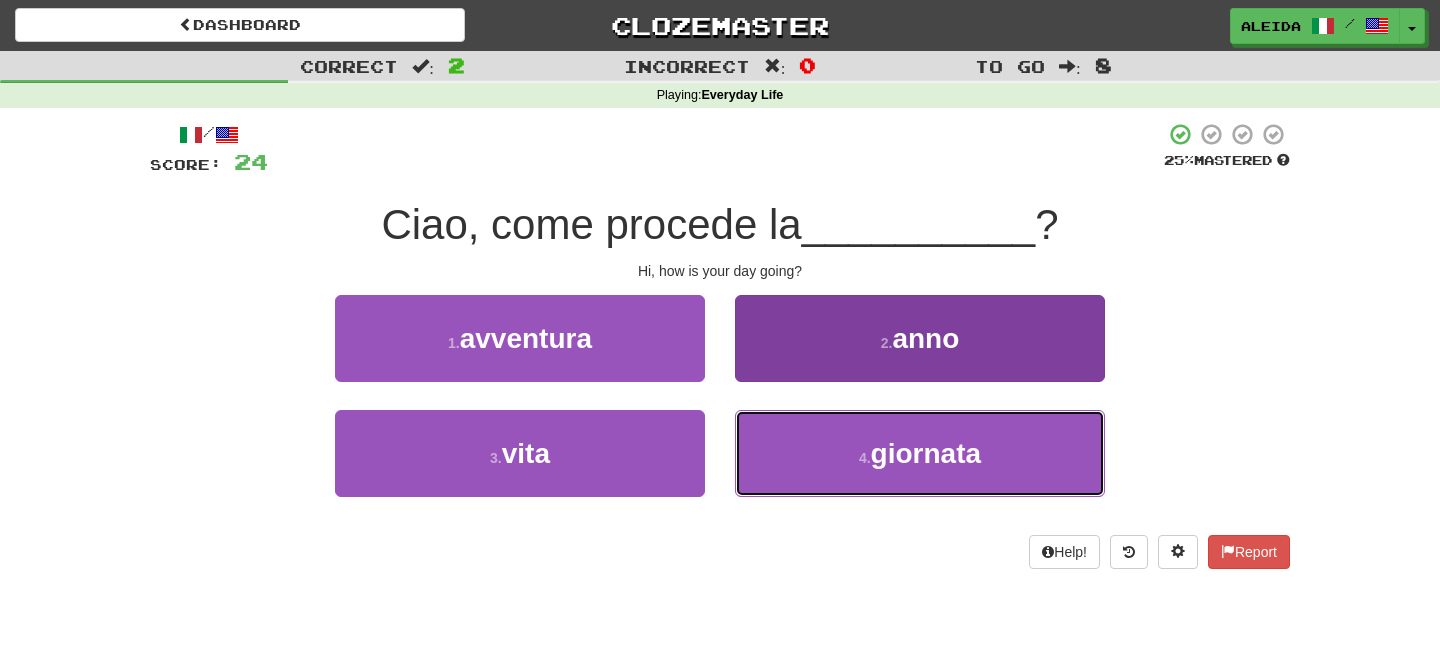 drag, startPoint x: 815, startPoint y: 443, endPoint x: 806, endPoint y: 416, distance: 28.460499 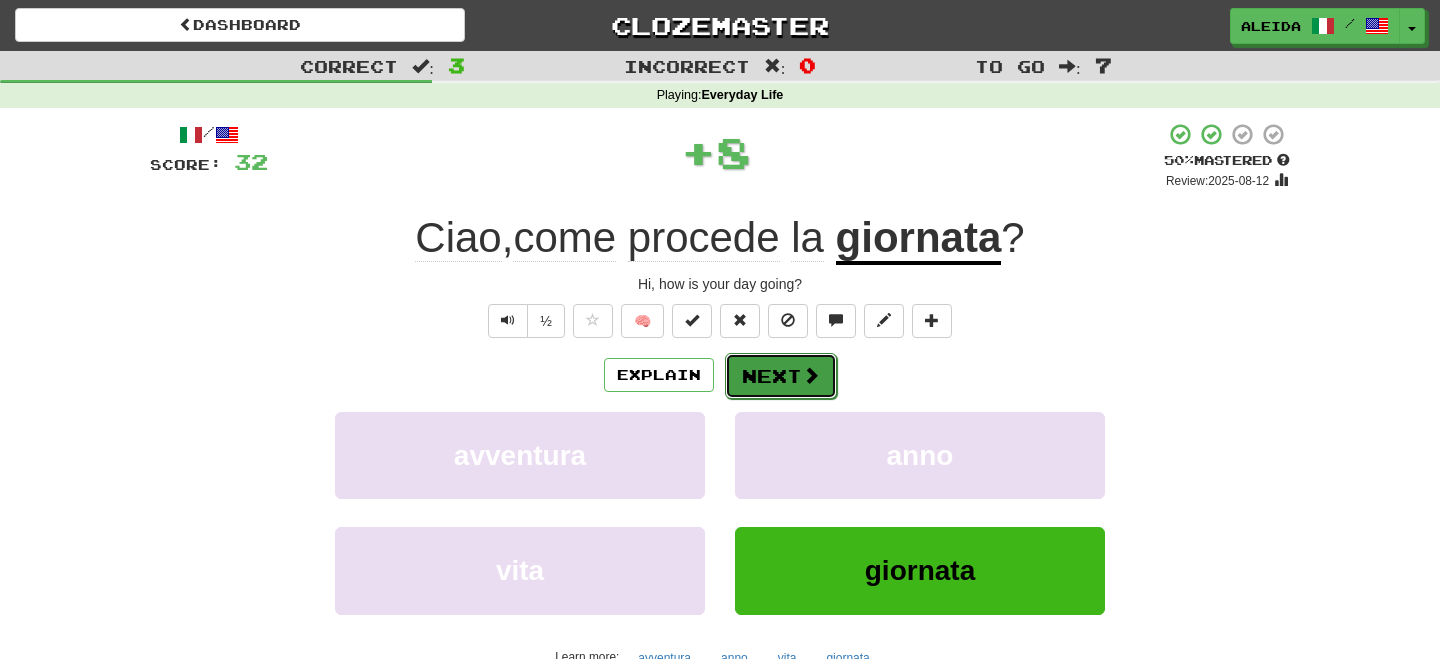 click on "Next" at bounding box center [781, 376] 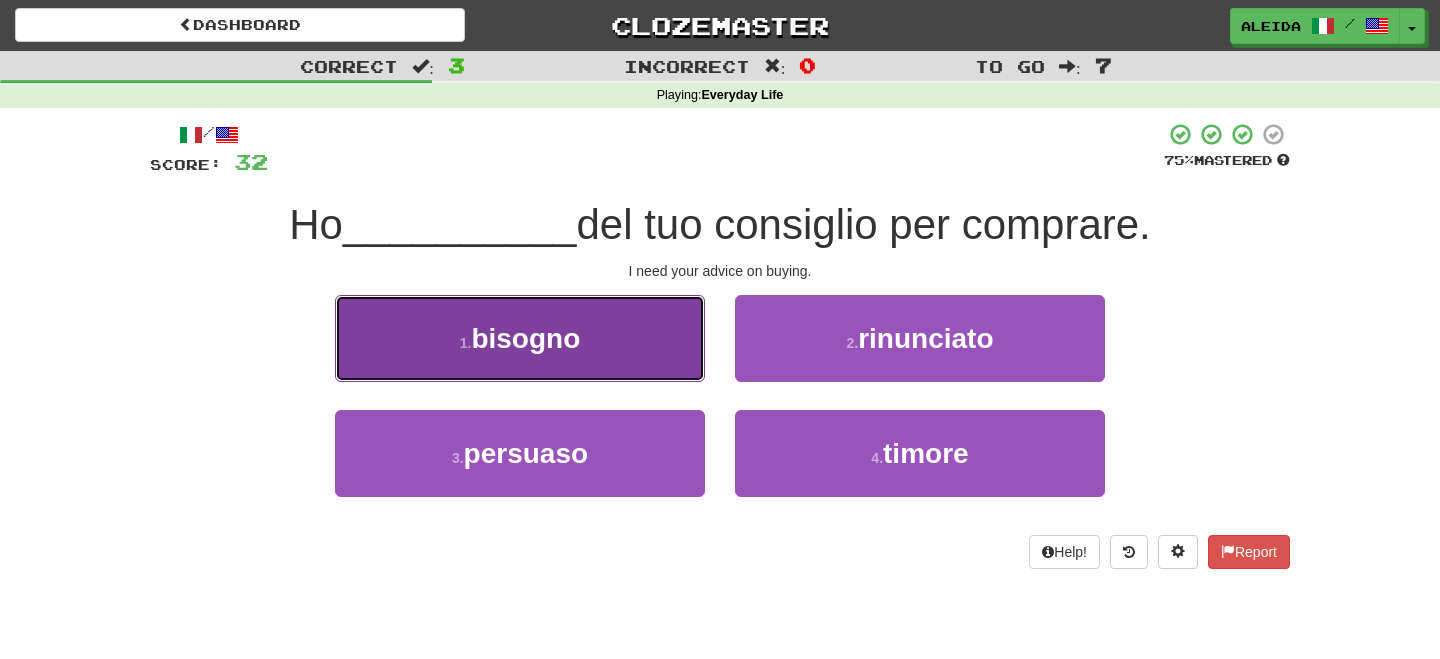 click on "1 .  bisogno" at bounding box center (520, 338) 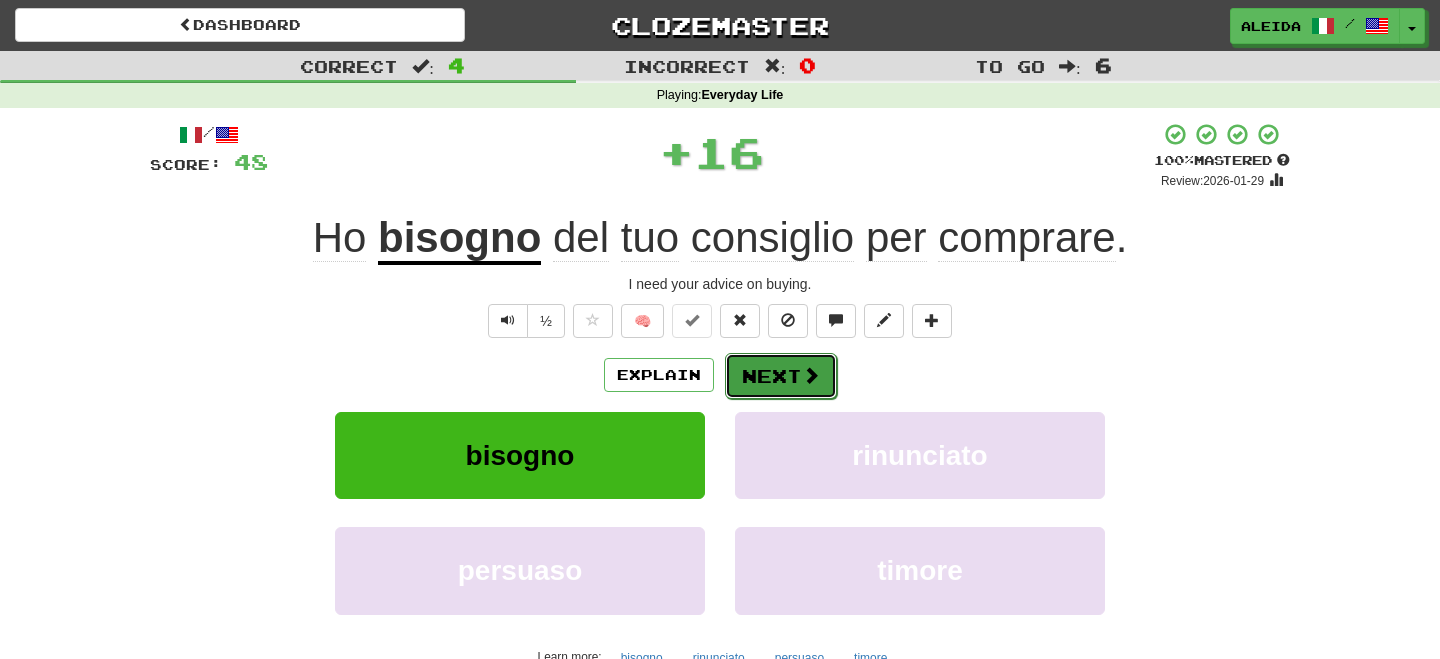 click on "Next" at bounding box center [781, 376] 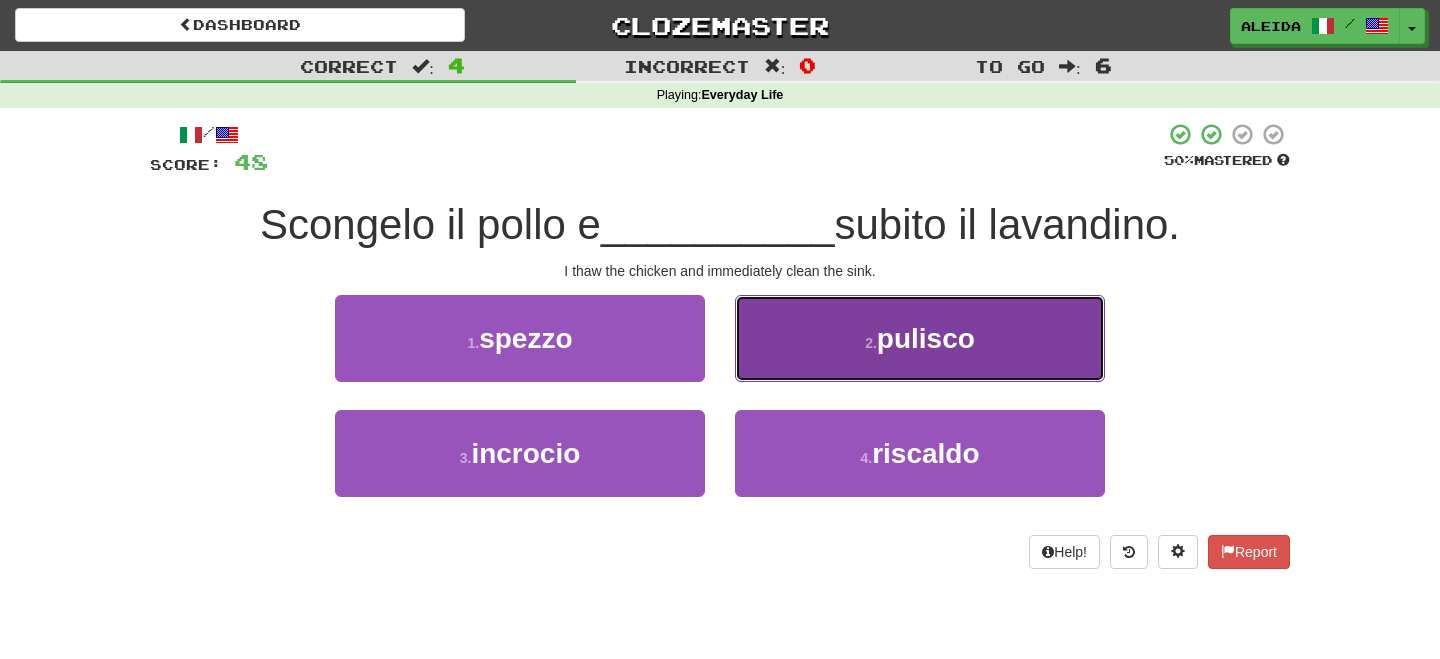 click on "pulisco" at bounding box center [926, 338] 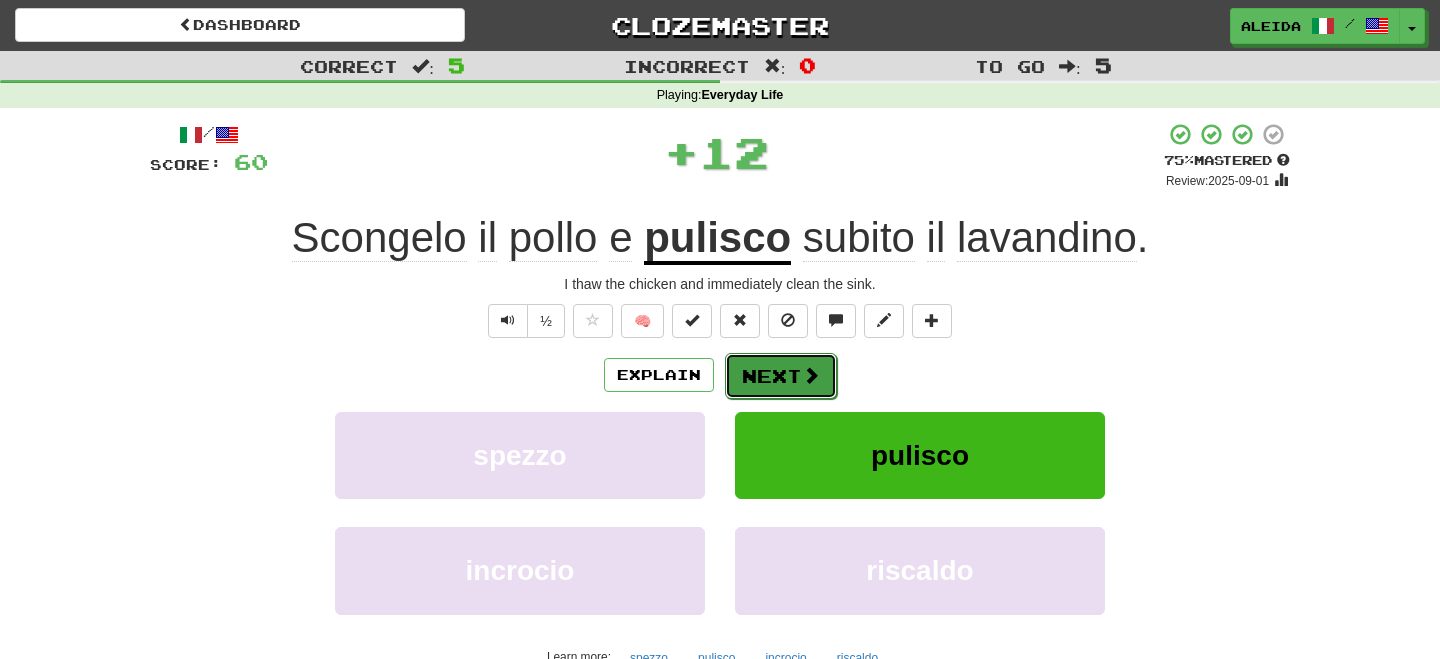 drag, startPoint x: 887, startPoint y: 351, endPoint x: 767, endPoint y: 375, distance: 122.376465 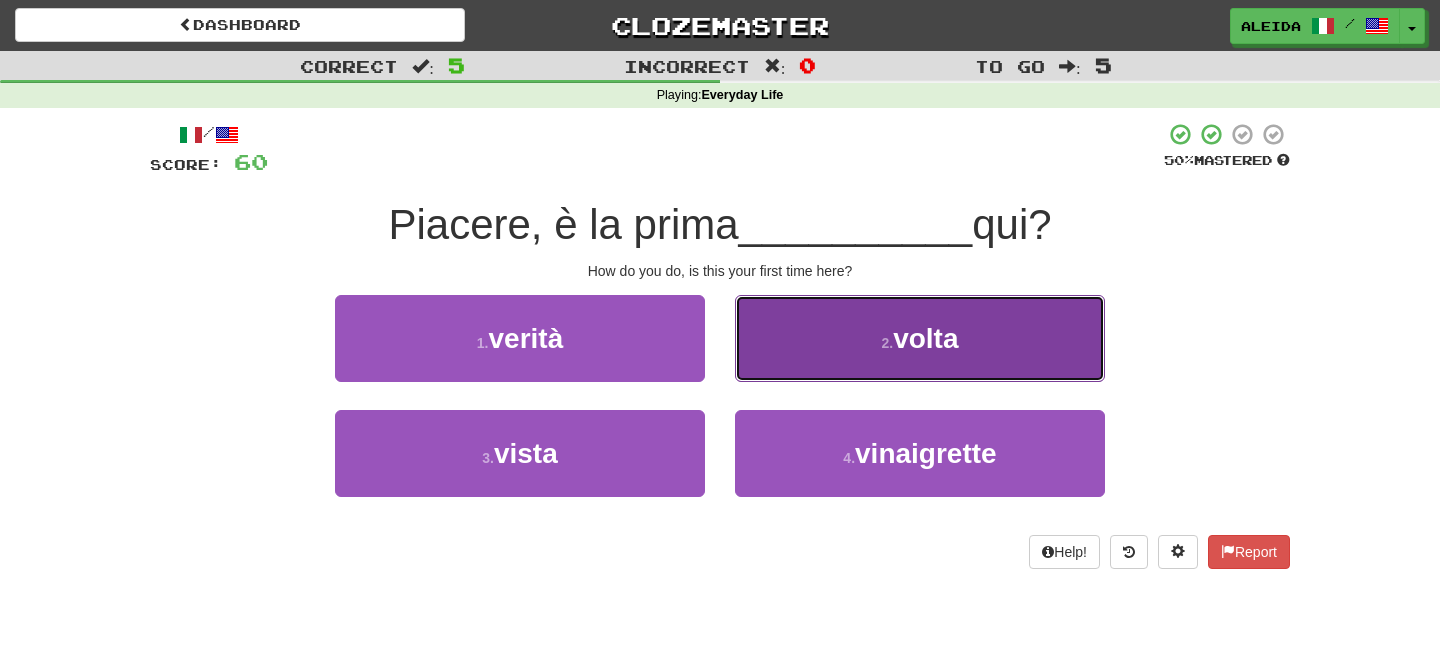 click on "2 .  volta" at bounding box center [920, 338] 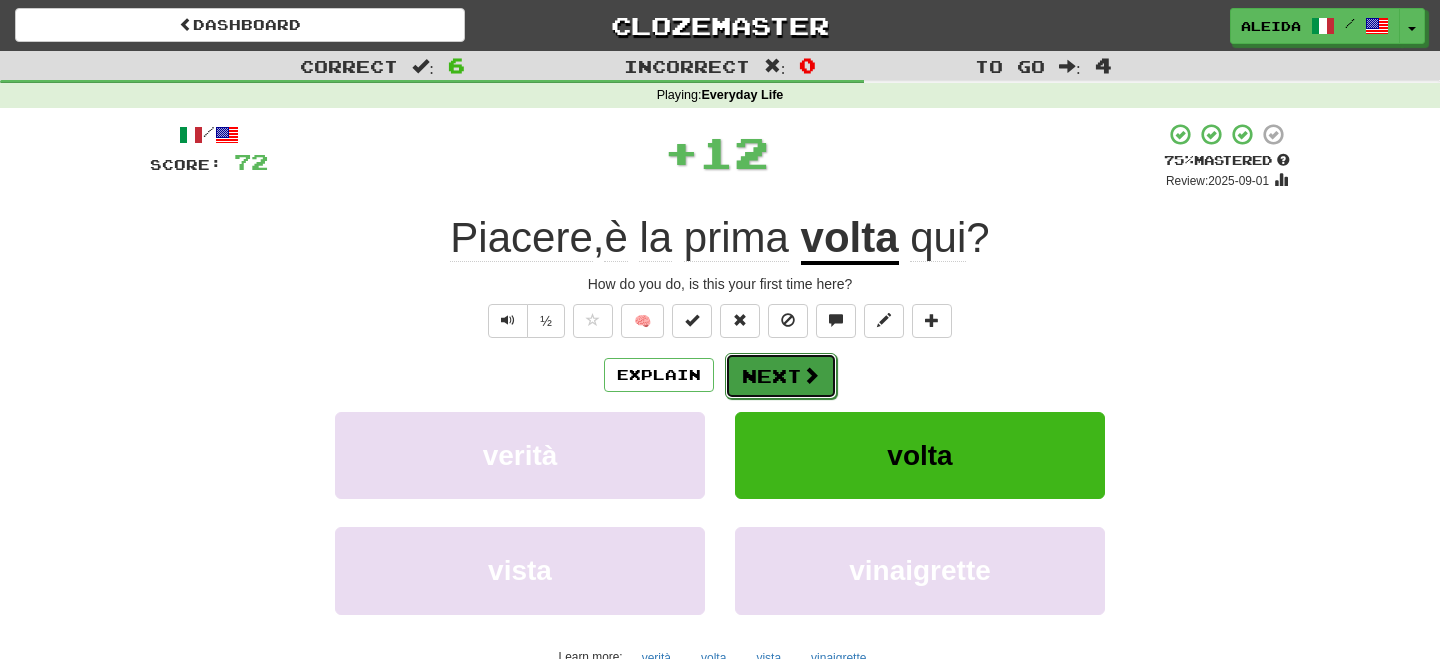 drag, startPoint x: 932, startPoint y: 355, endPoint x: 803, endPoint y: 376, distance: 130.69812 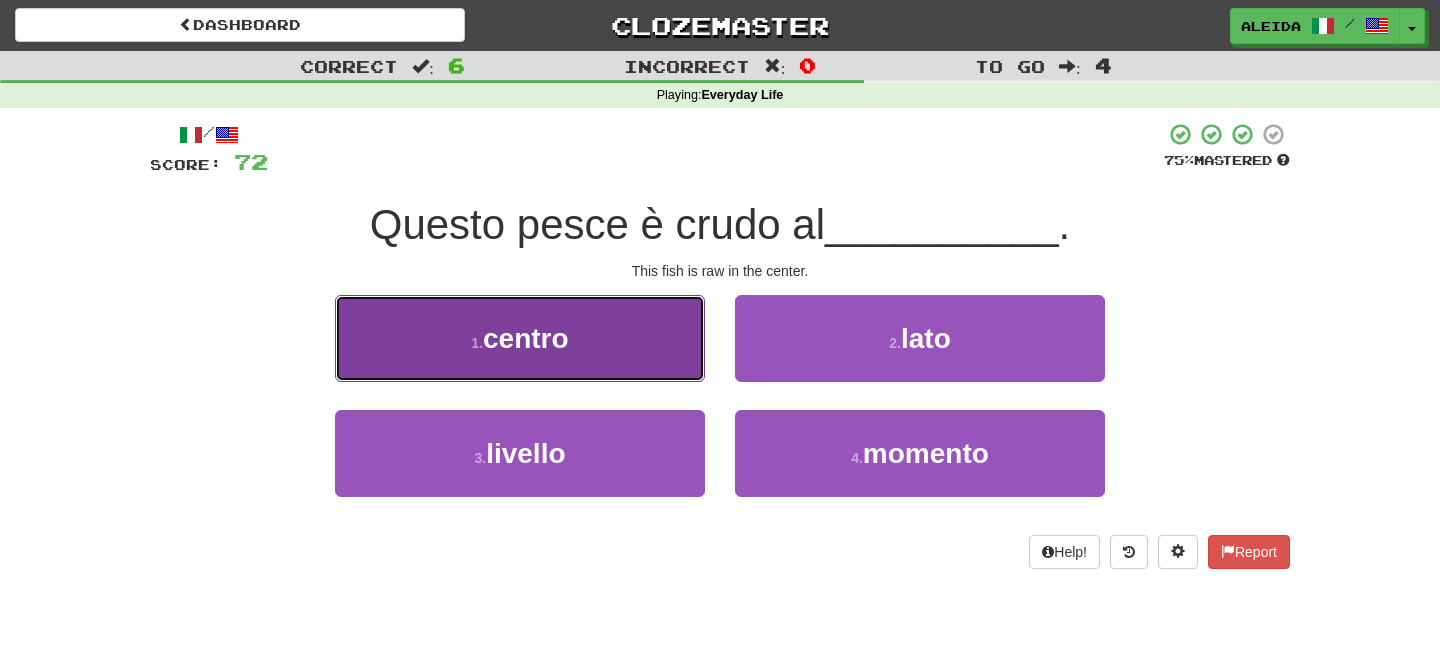 click on "1 .  centro" at bounding box center [520, 338] 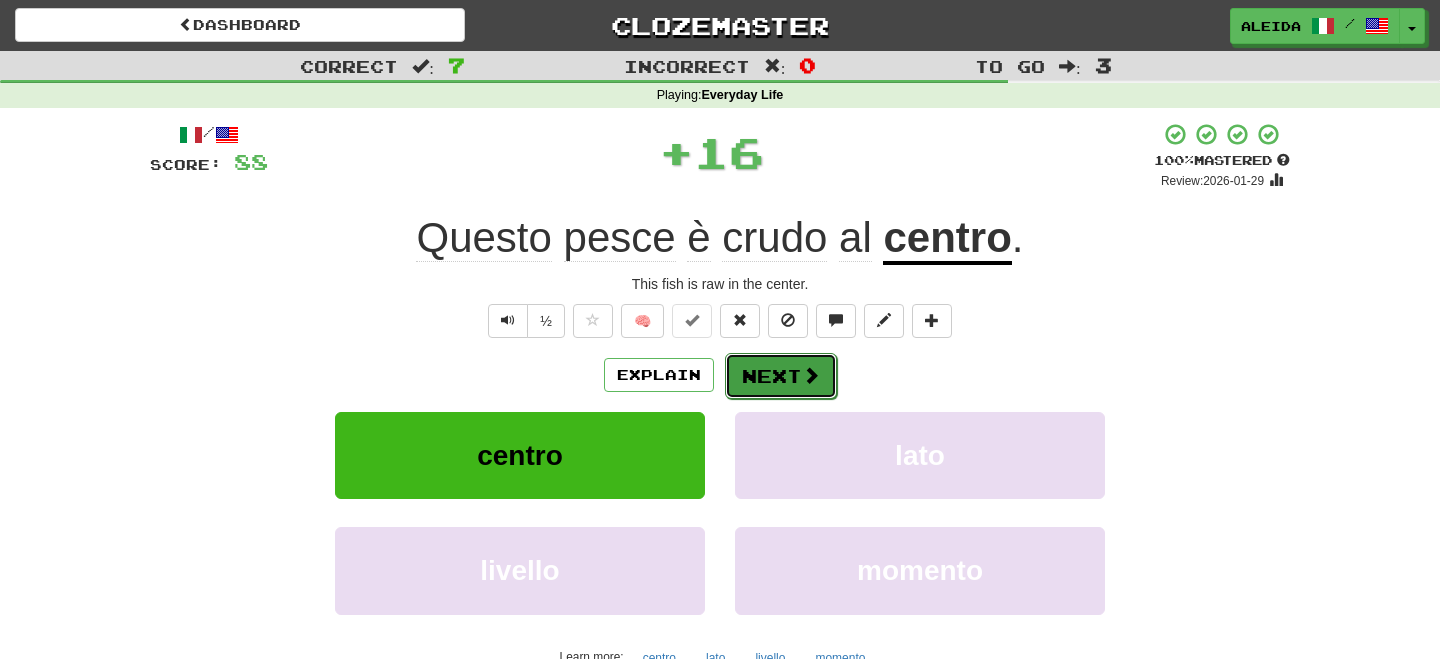click on "Next" at bounding box center (781, 376) 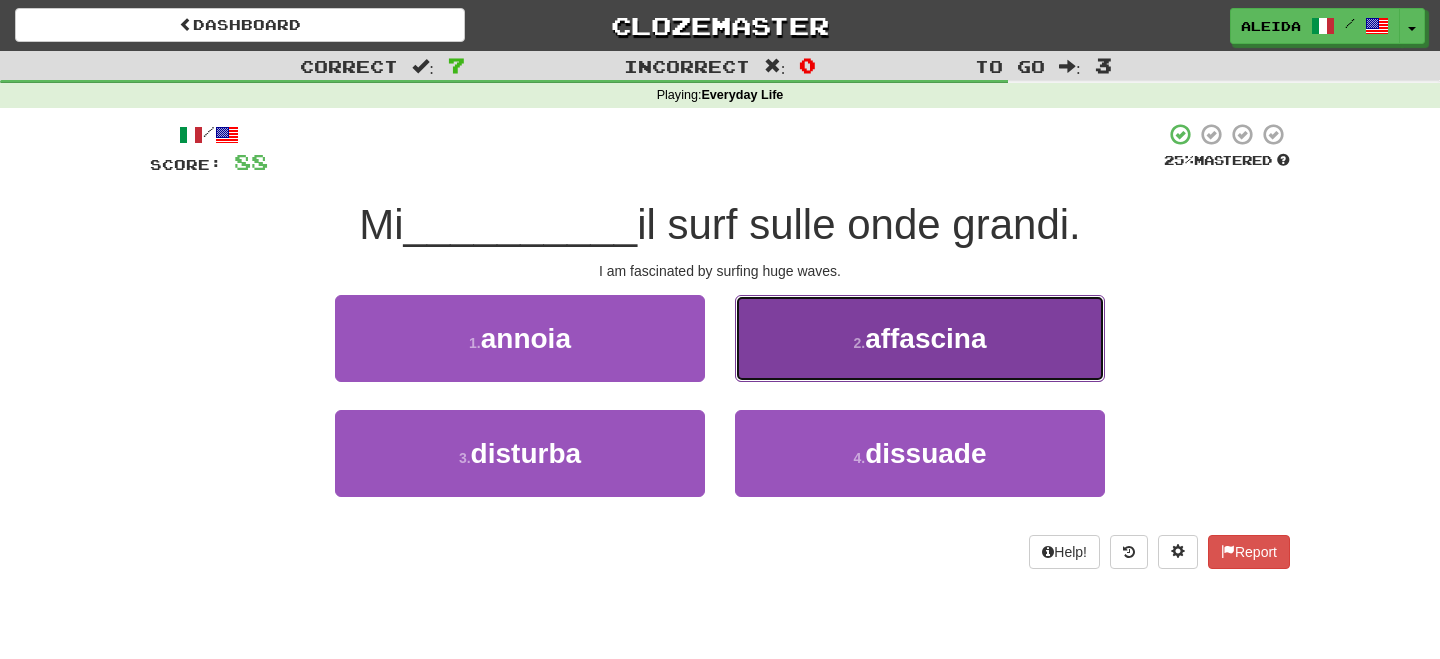 click on "2 .  affascina" at bounding box center (920, 338) 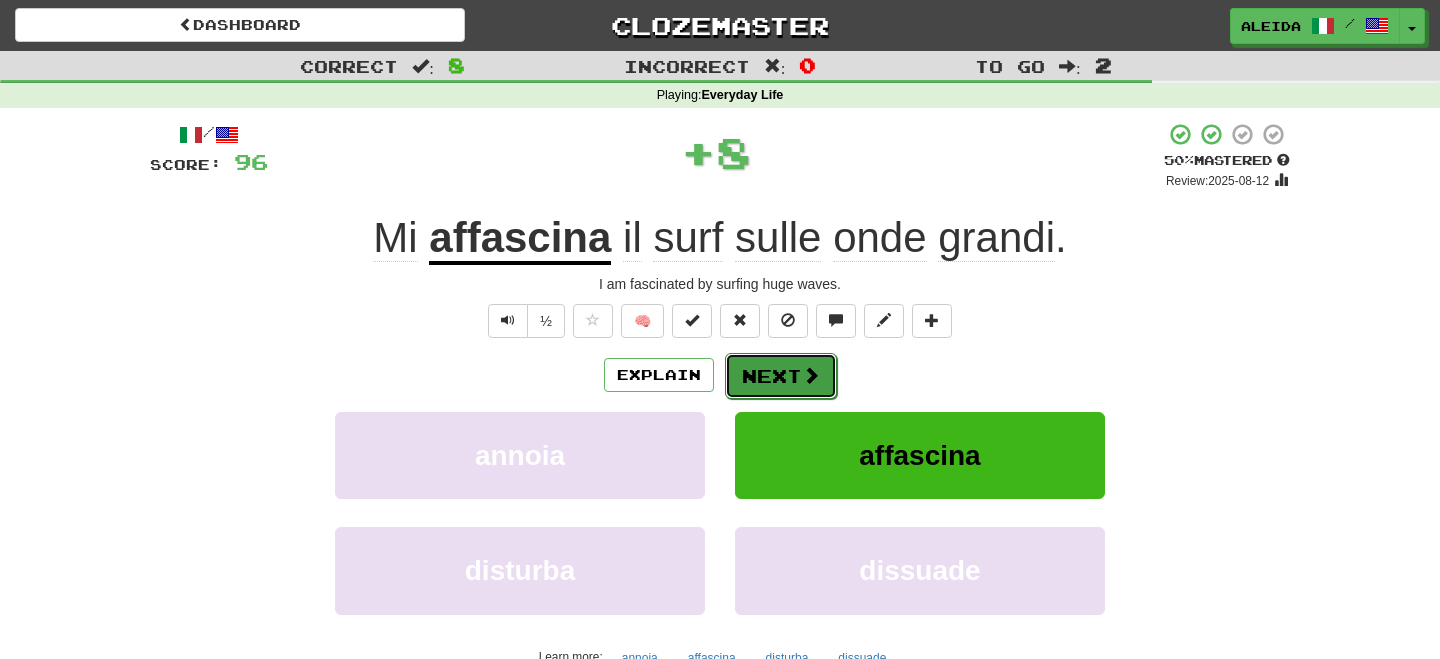 click on "Next" at bounding box center [781, 376] 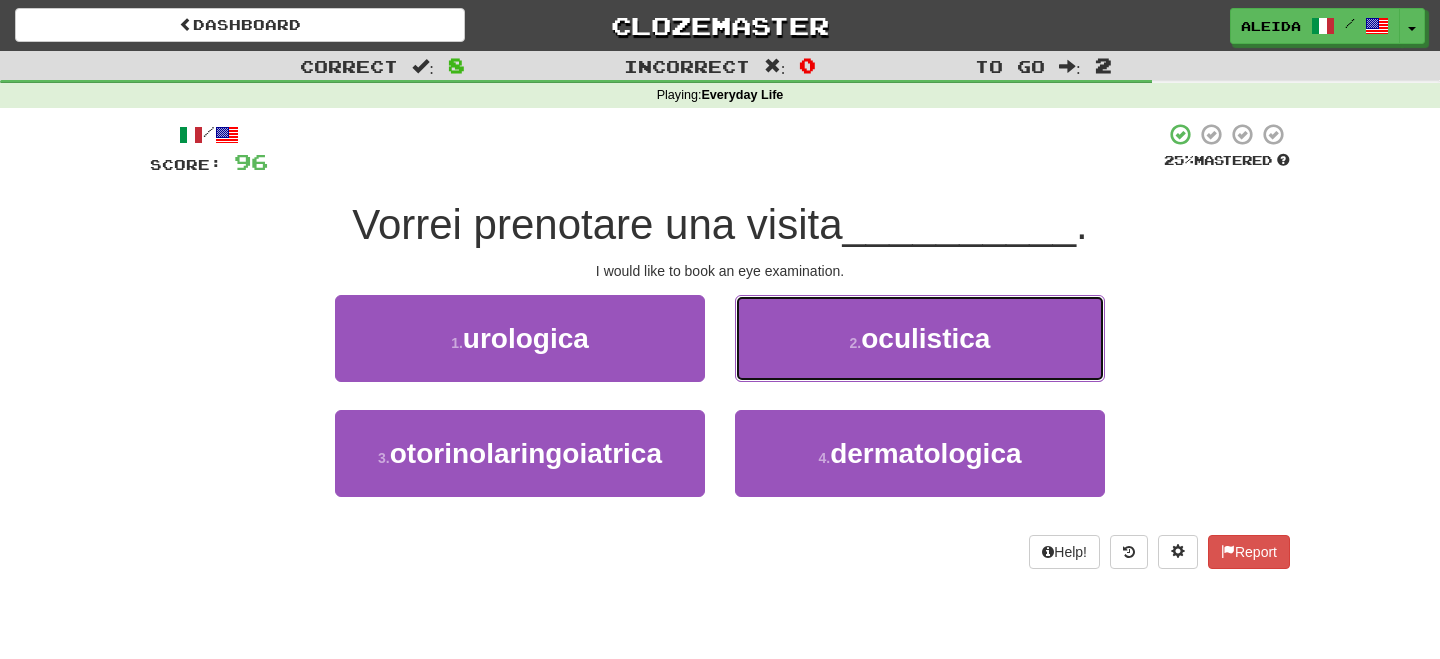 click on "2 .  oculistica" at bounding box center (920, 338) 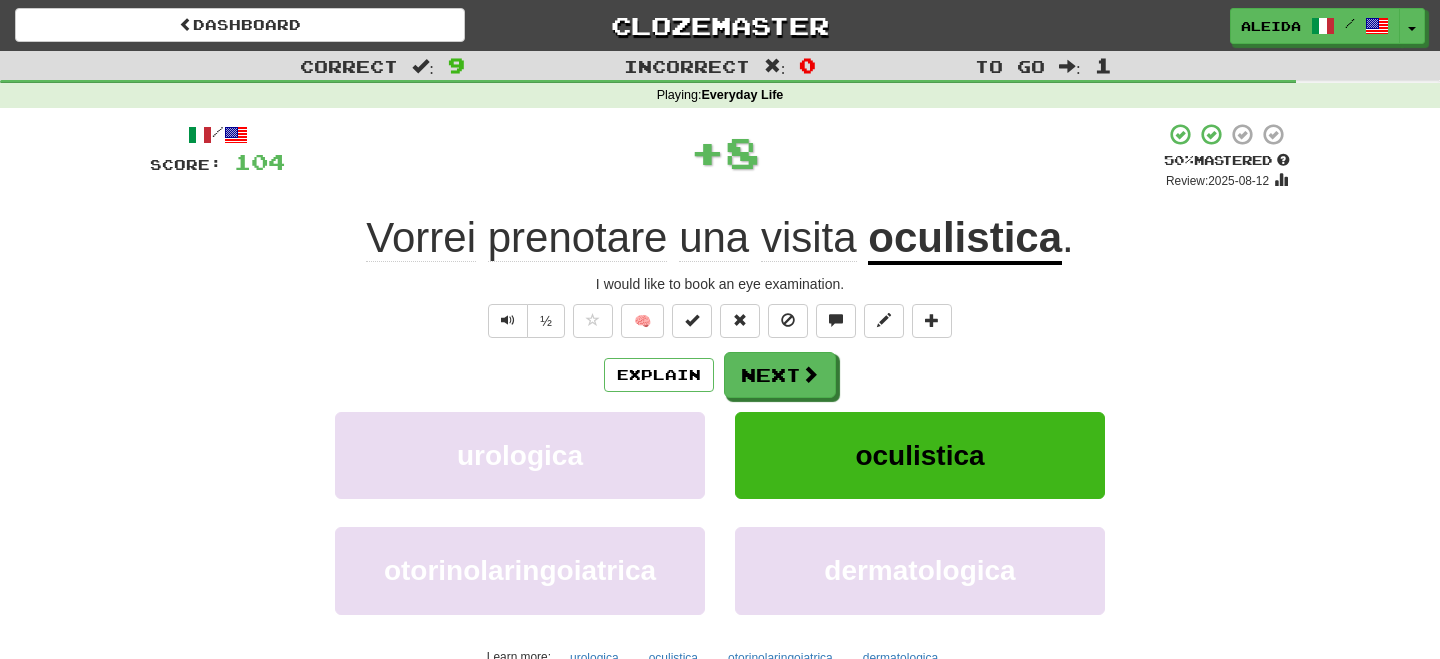 click on "Next" at bounding box center (780, 375) 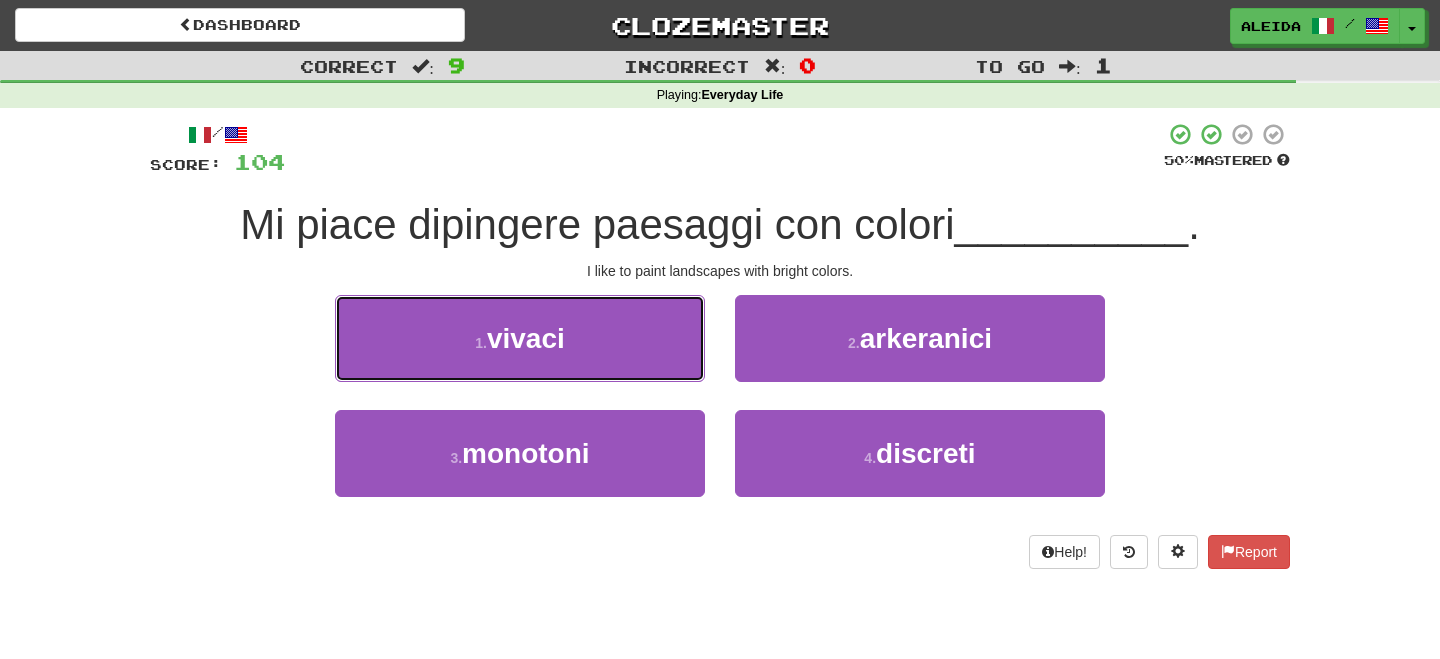 drag, startPoint x: 575, startPoint y: 342, endPoint x: 606, endPoint y: 351, distance: 32.280025 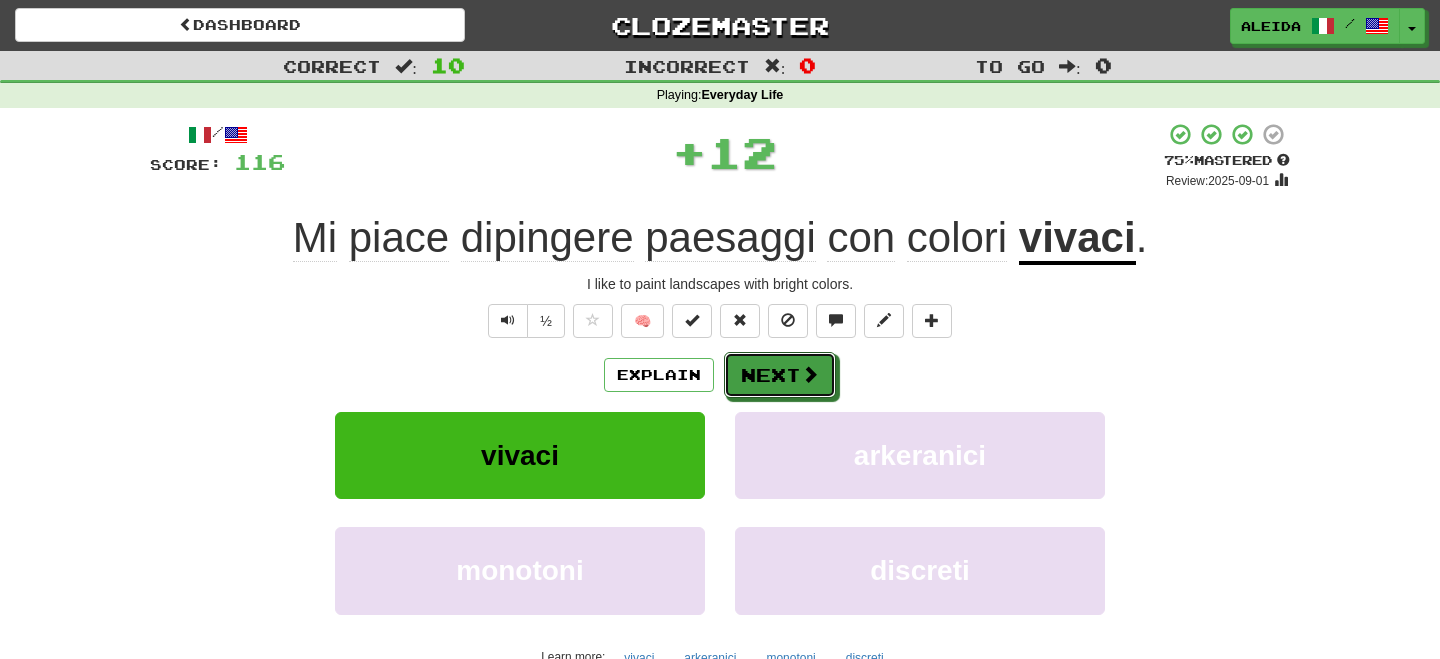 click on "Next" at bounding box center [780, 375] 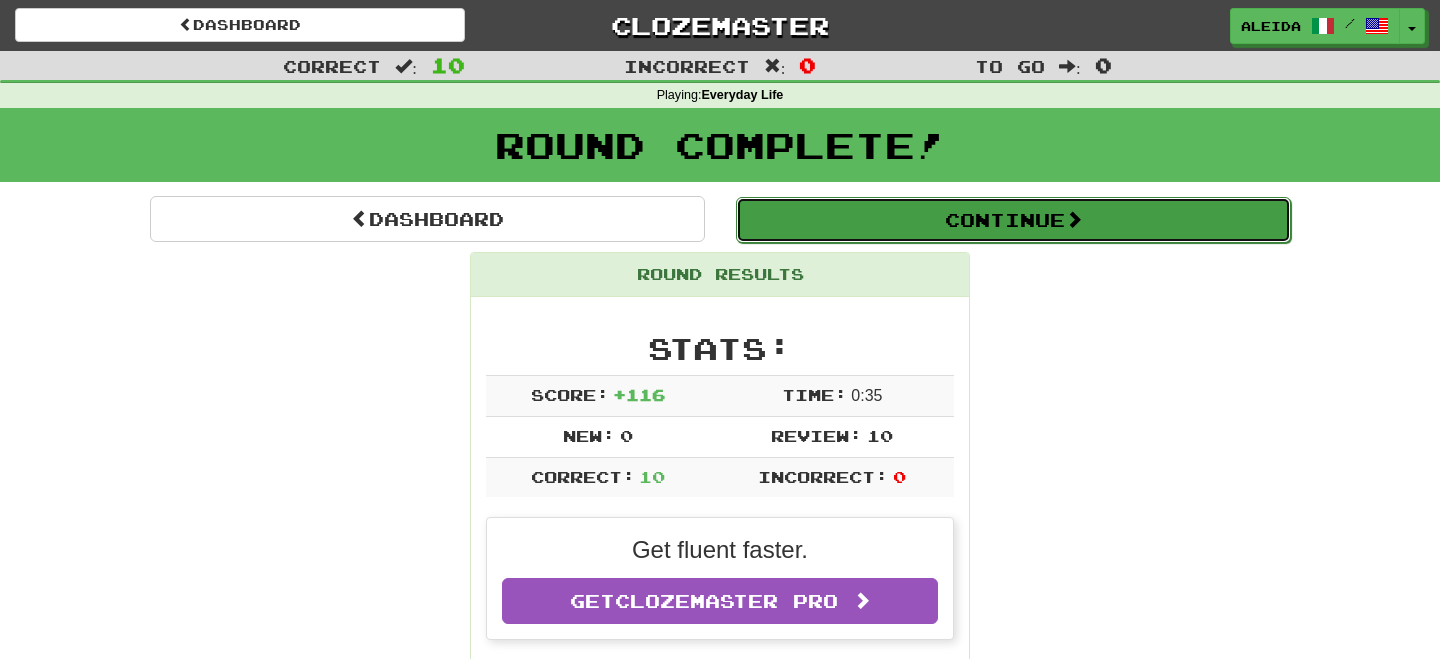 click on "Continue" at bounding box center [1013, 220] 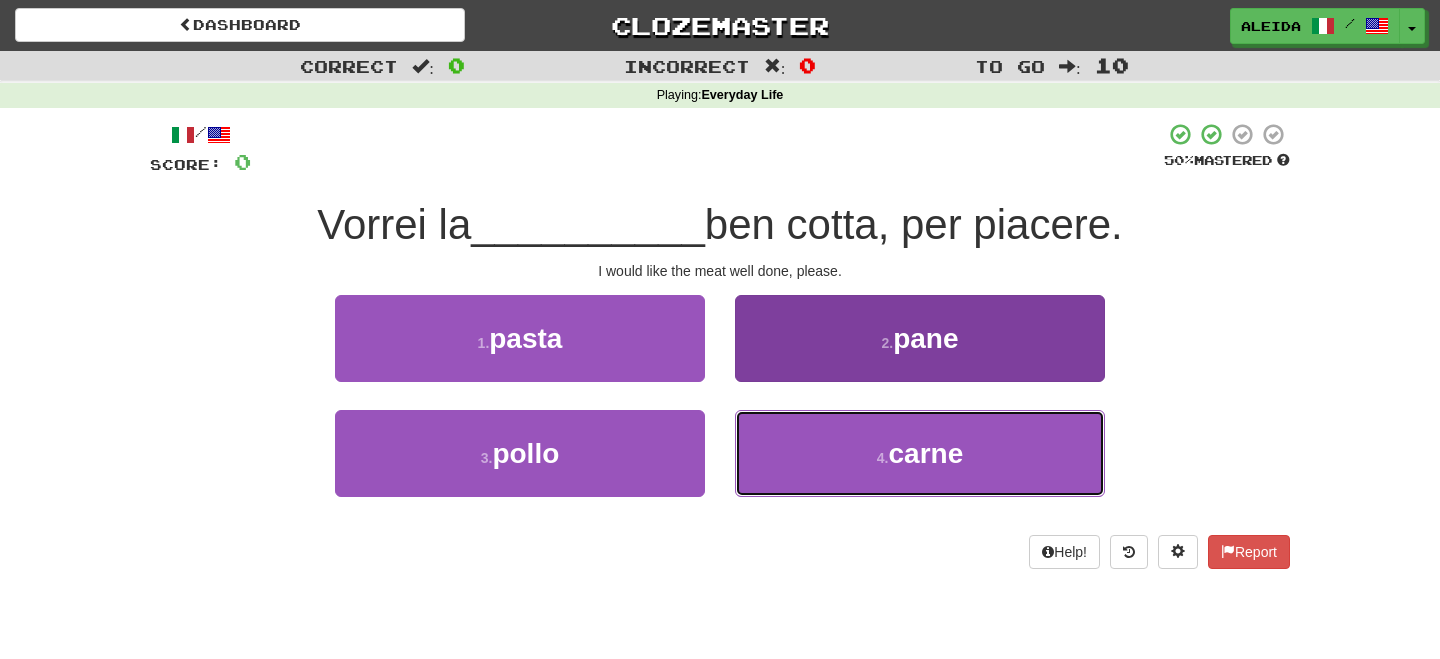 click on "4 .  carne" at bounding box center [920, 453] 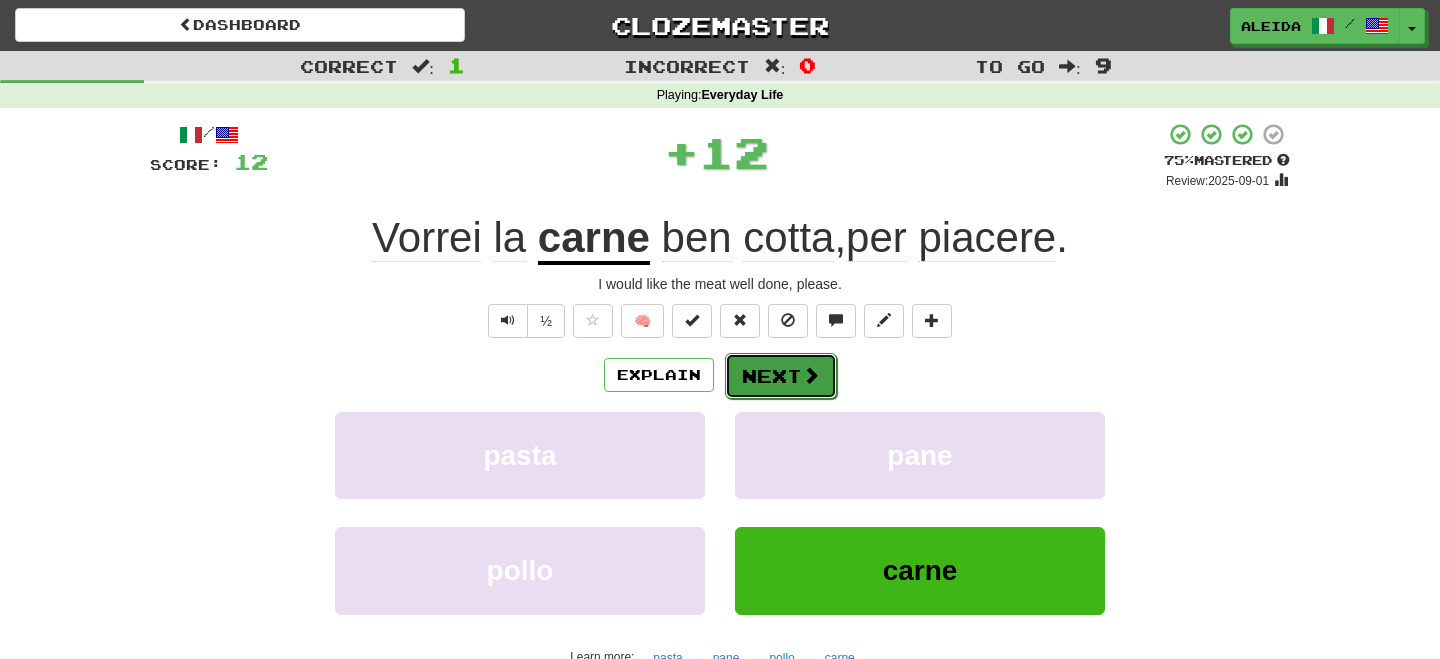 click at bounding box center (811, 375) 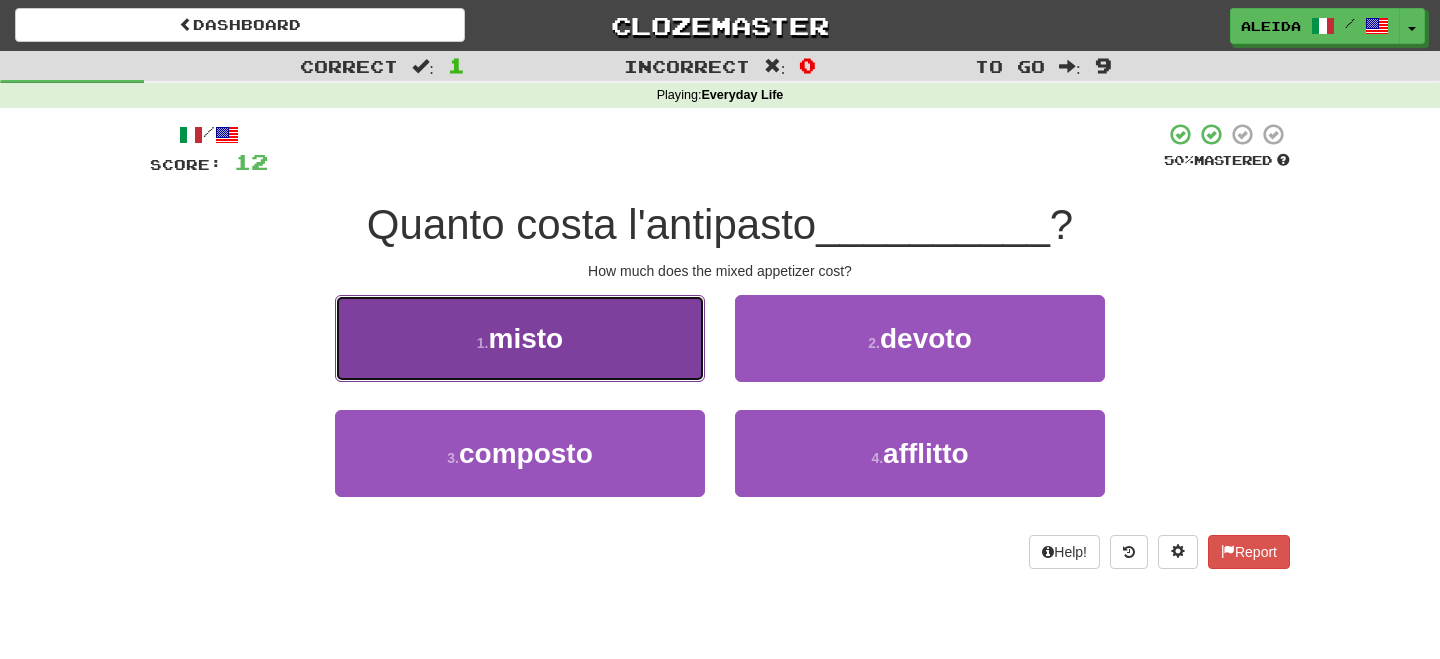 click on "1 .  misto" at bounding box center (520, 338) 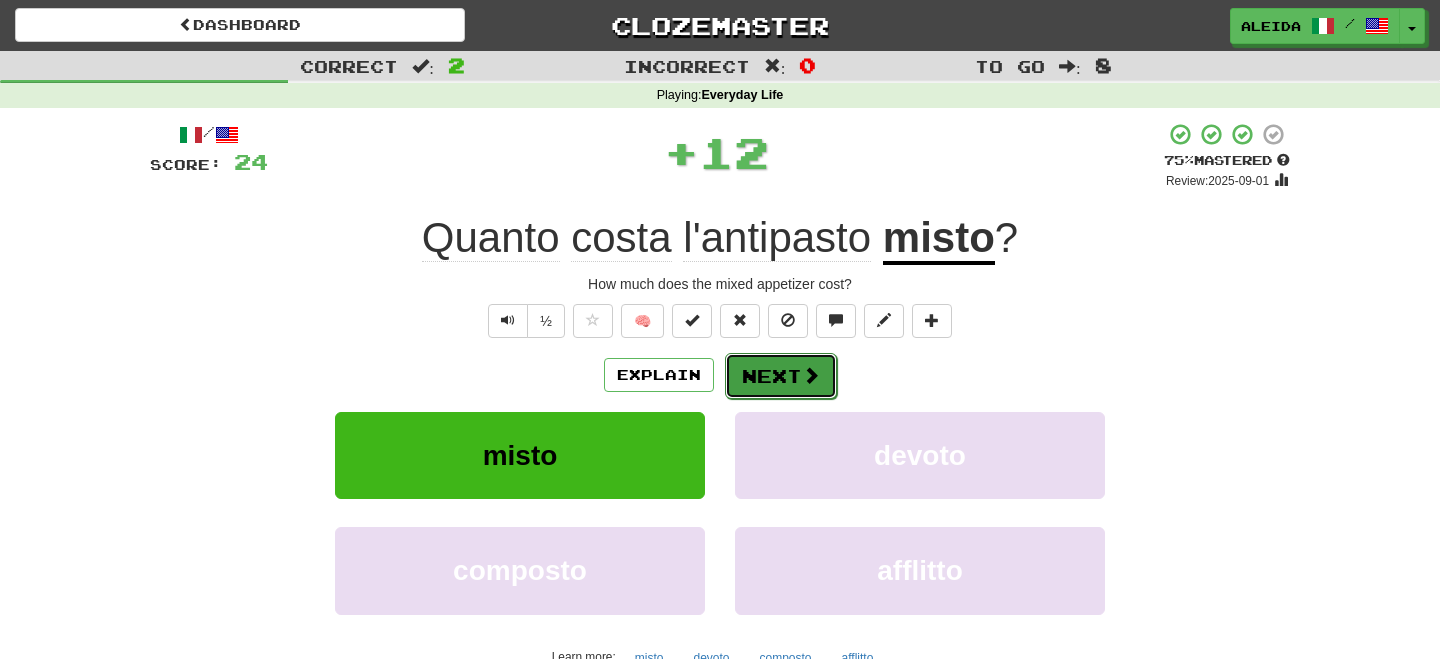 click on "Next" at bounding box center (781, 376) 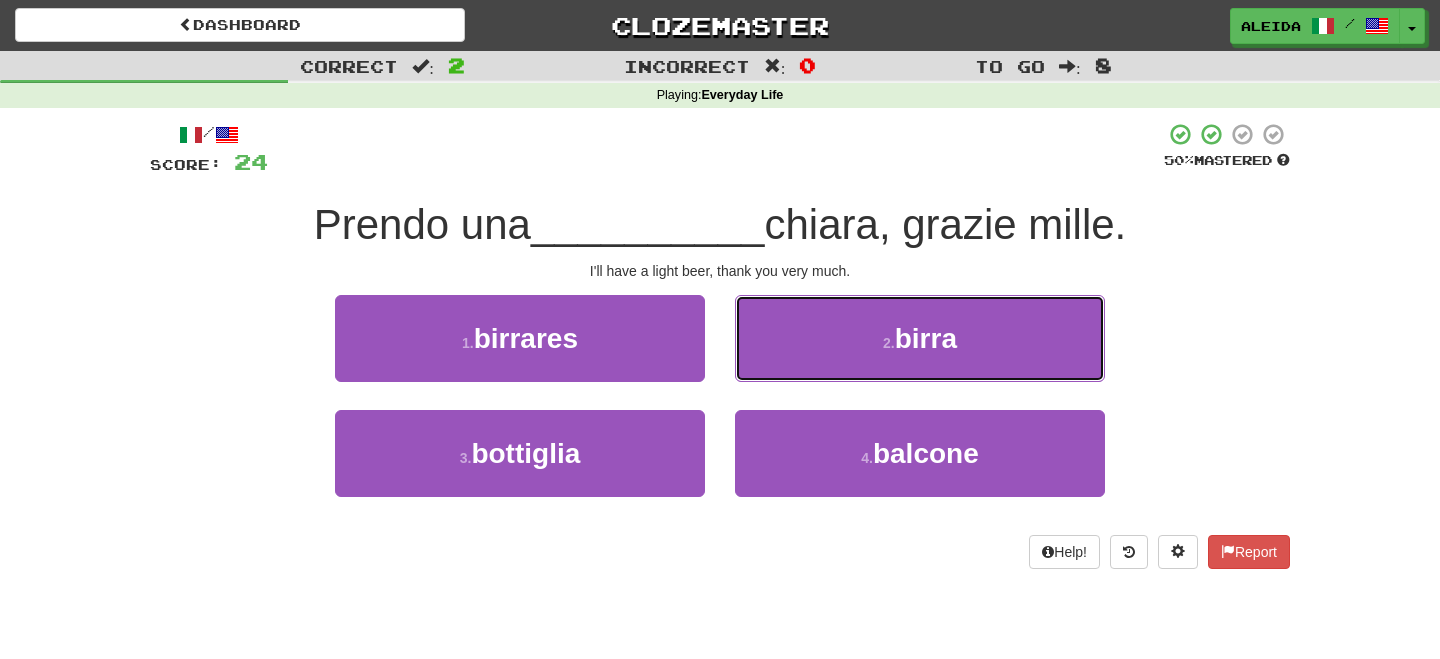 click on "2 .  birra" at bounding box center (920, 338) 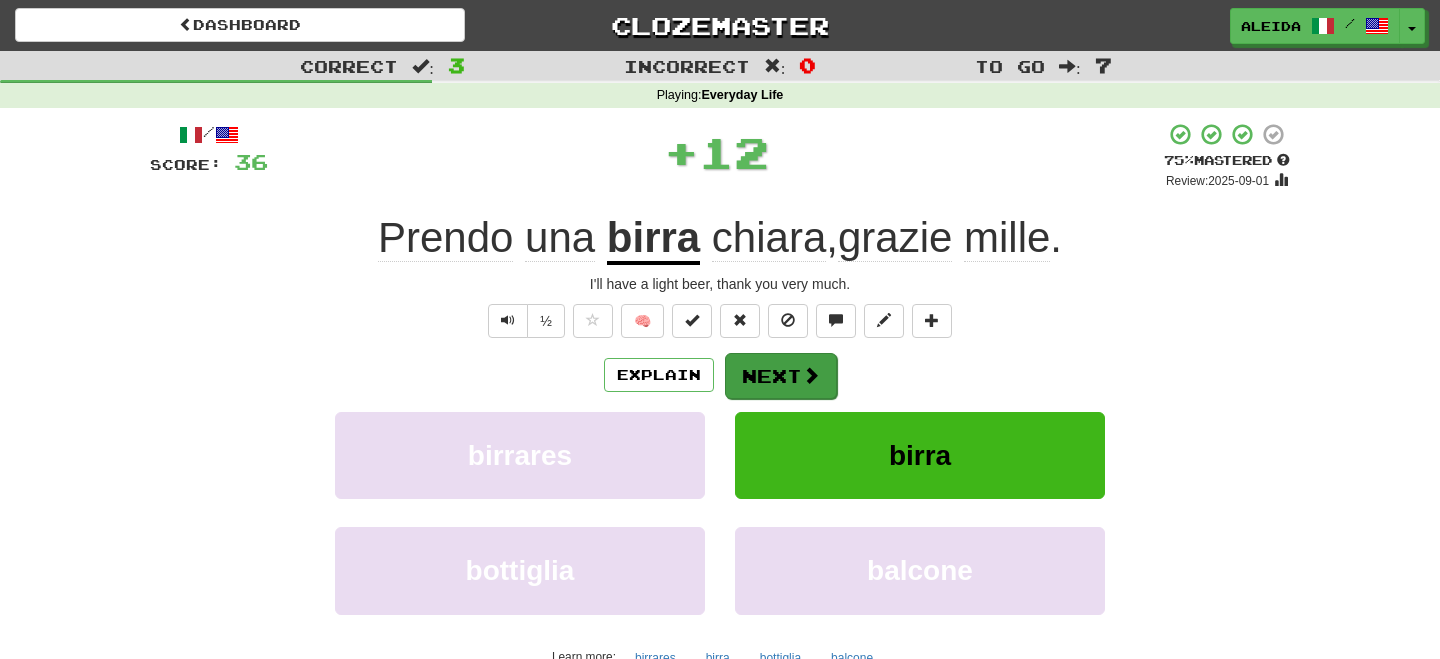 click on "Next" at bounding box center (781, 376) 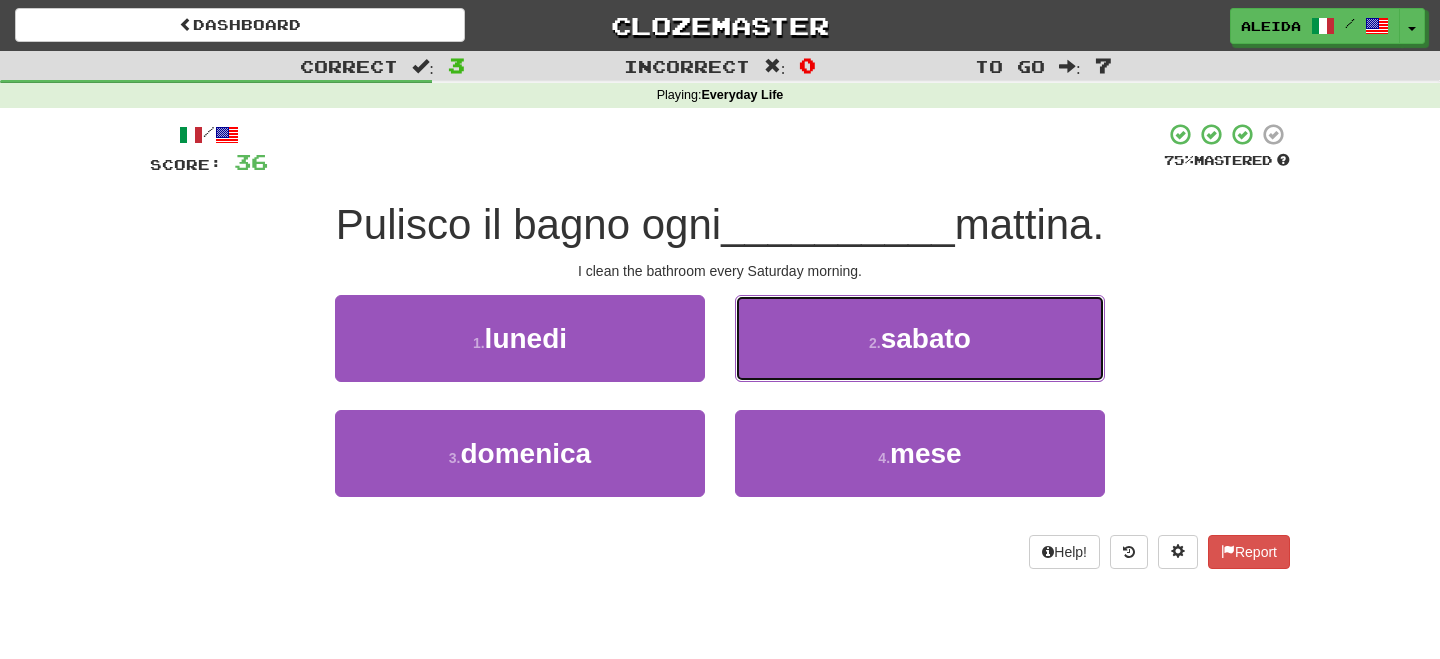click on "2 .  sabato" at bounding box center [920, 338] 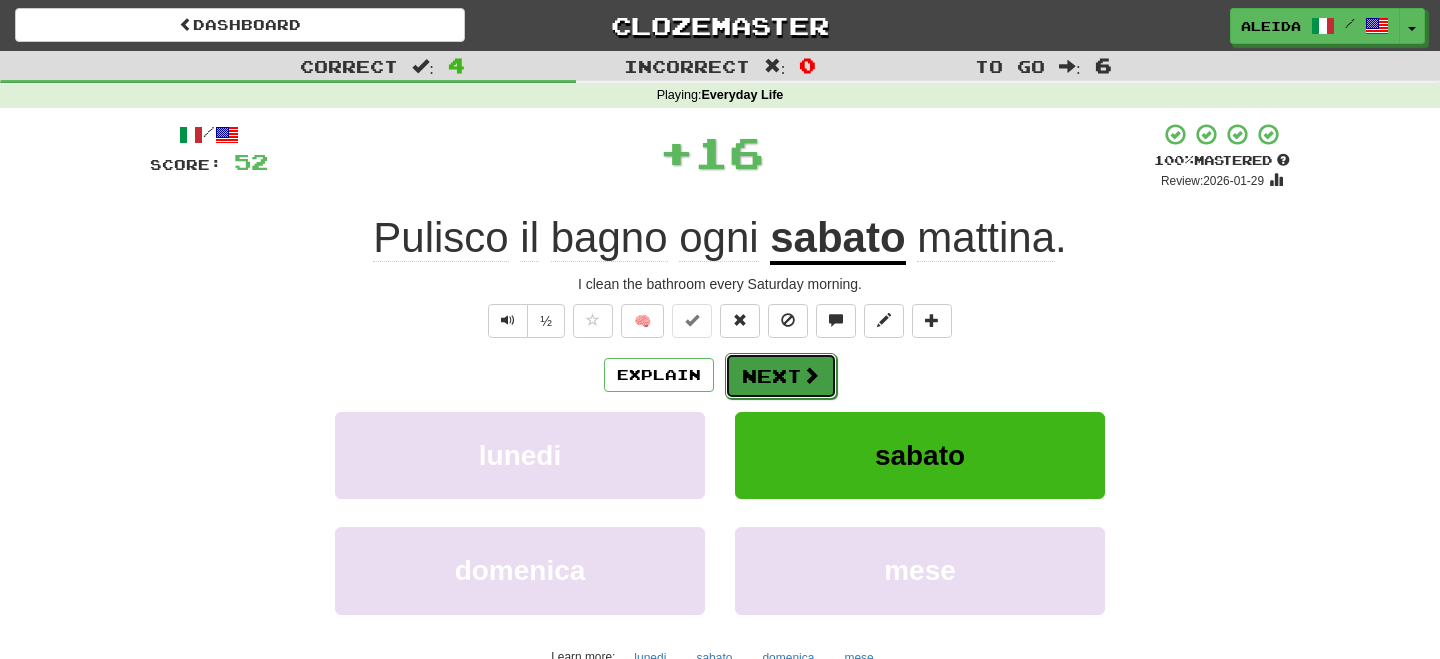 click on "Next" at bounding box center [781, 376] 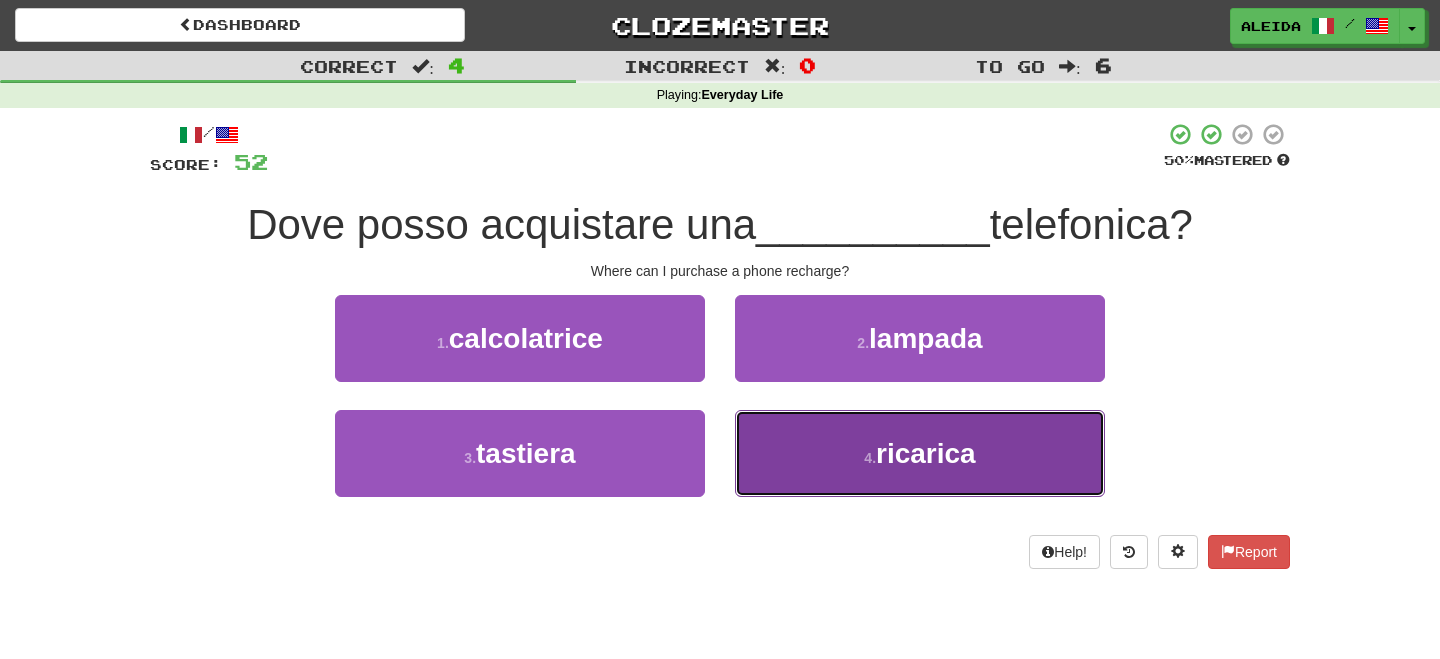 drag, startPoint x: 845, startPoint y: 458, endPoint x: 830, endPoint y: 444, distance: 20.518284 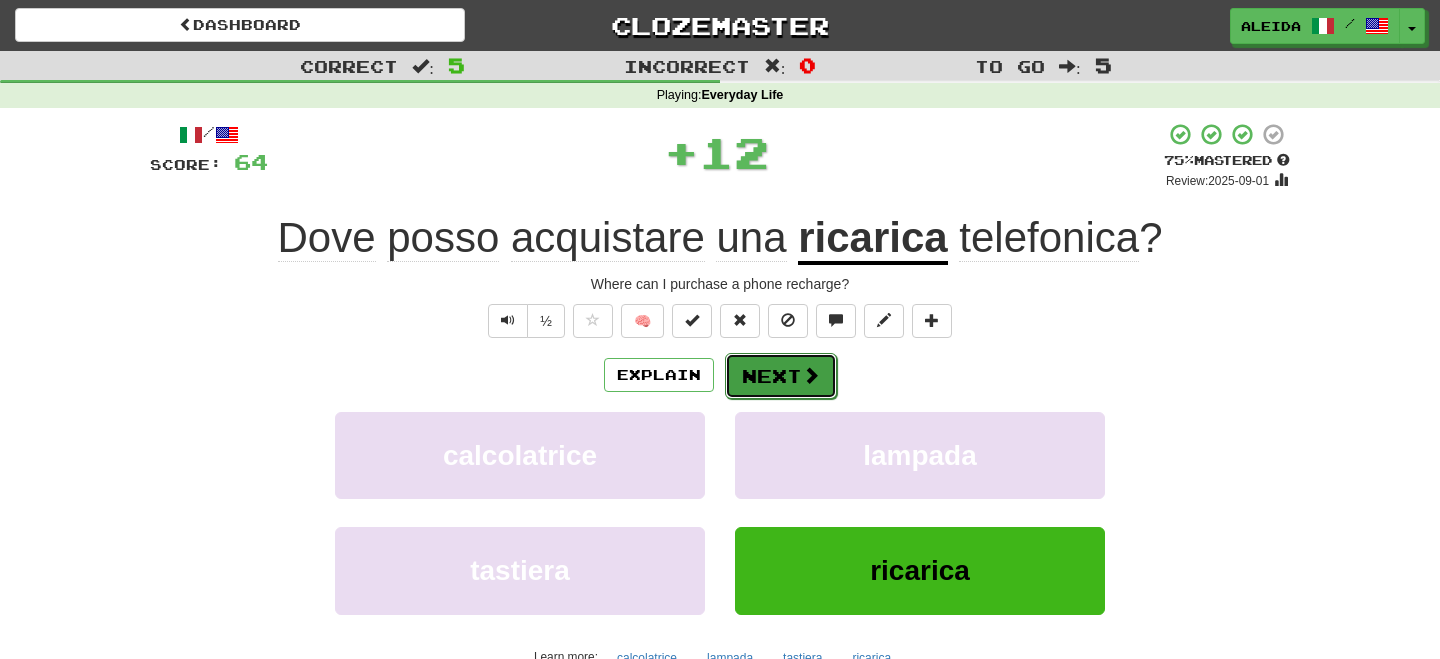 click on "Next" at bounding box center (781, 376) 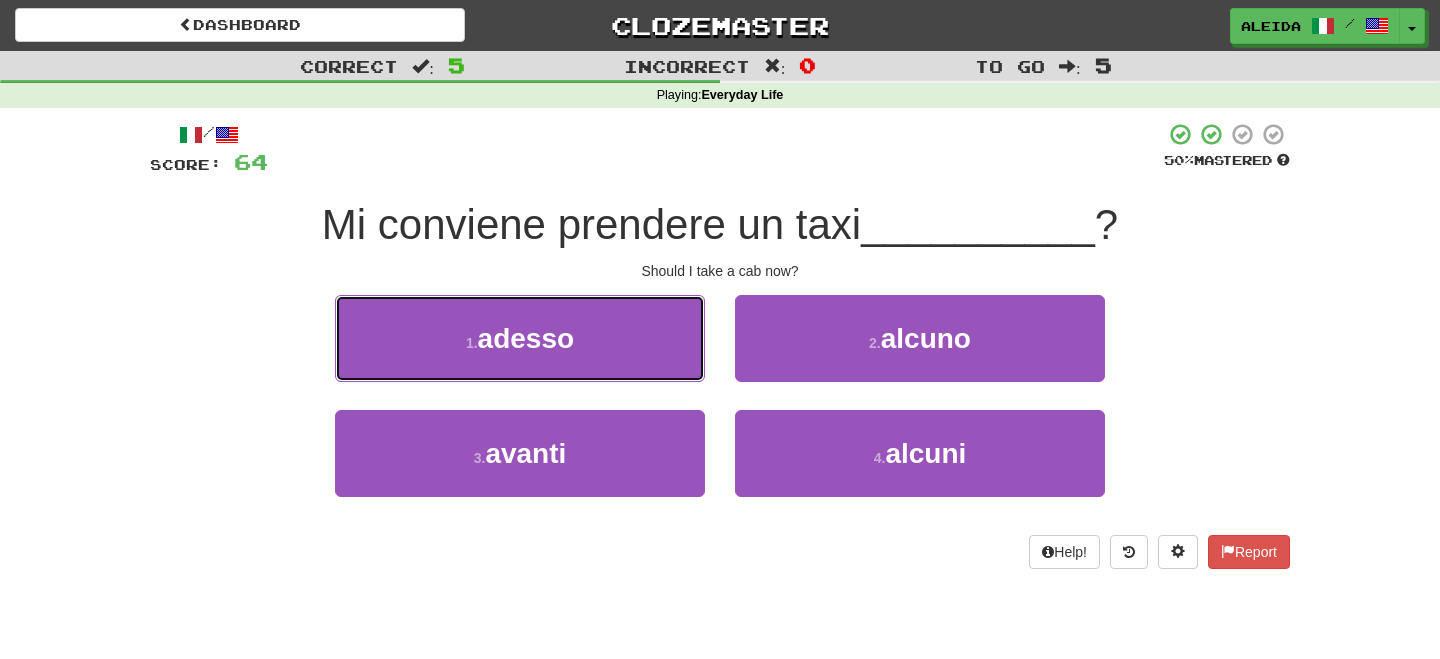 drag, startPoint x: 564, startPoint y: 353, endPoint x: 794, endPoint y: 347, distance: 230.07825 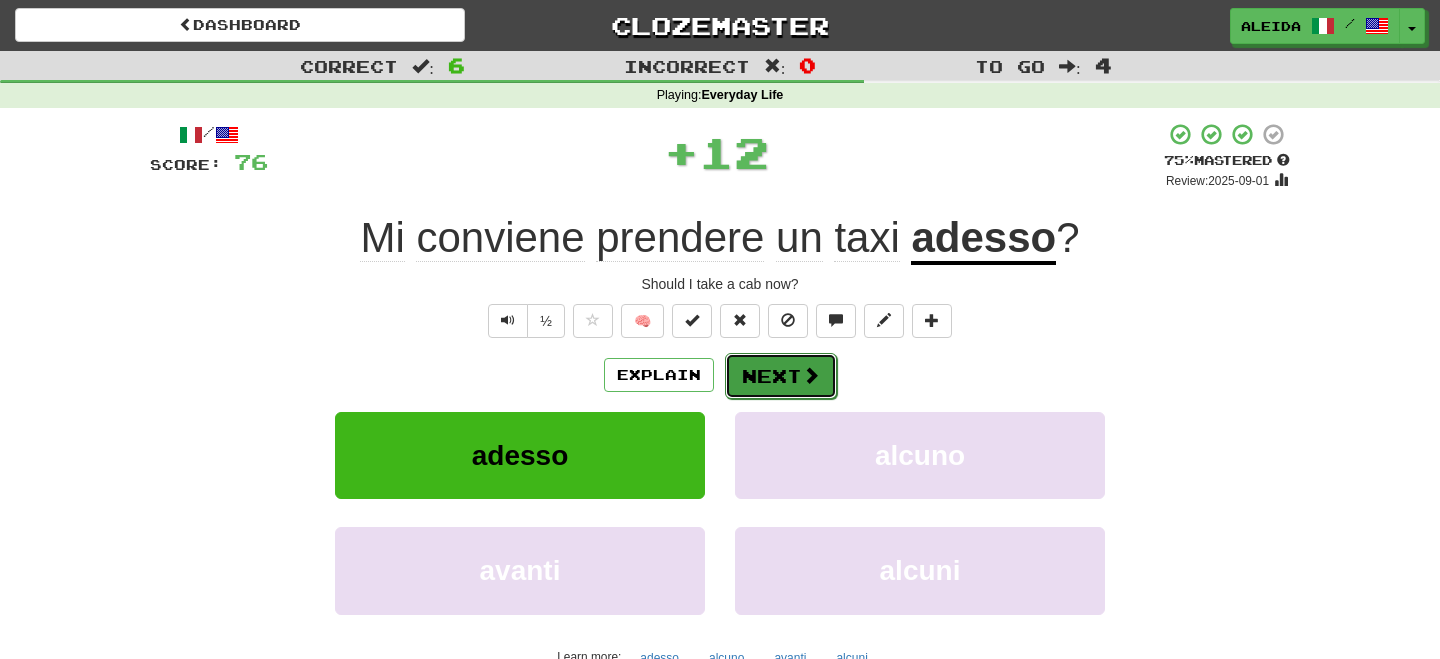 click on "Next" at bounding box center [781, 376] 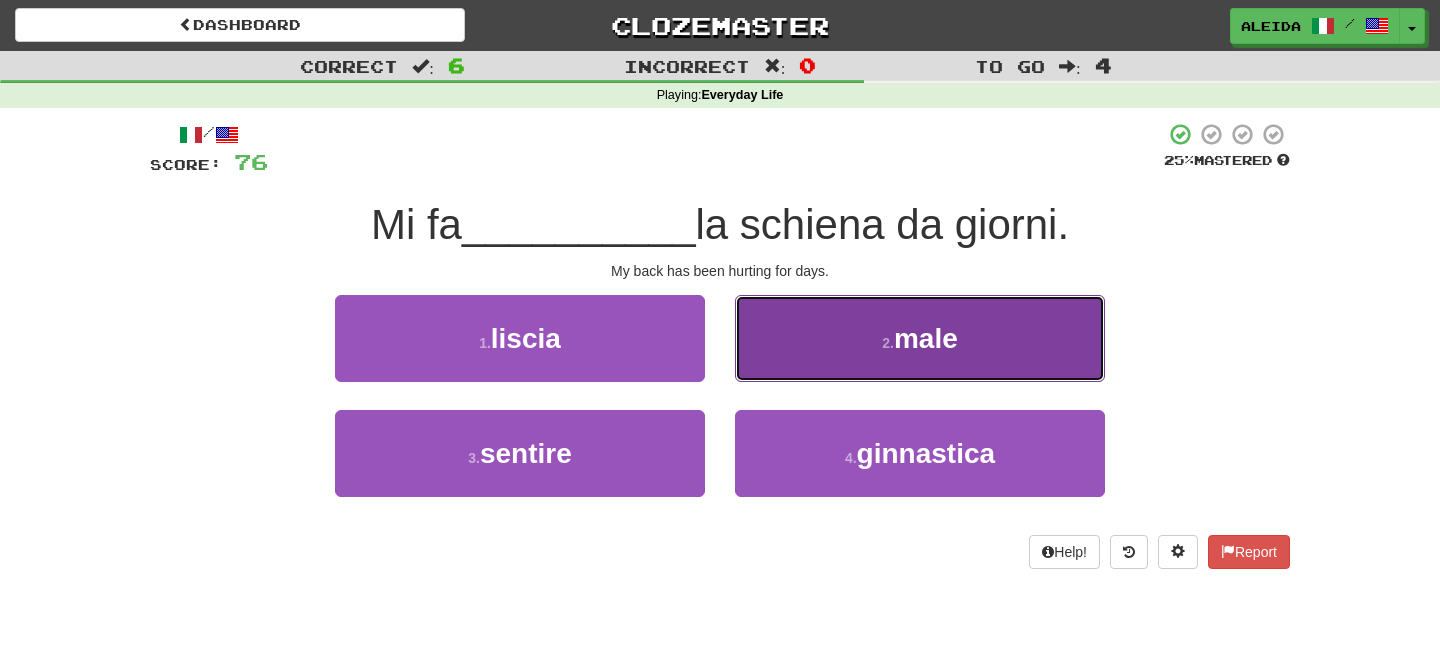 click on "2 .  male" at bounding box center (920, 338) 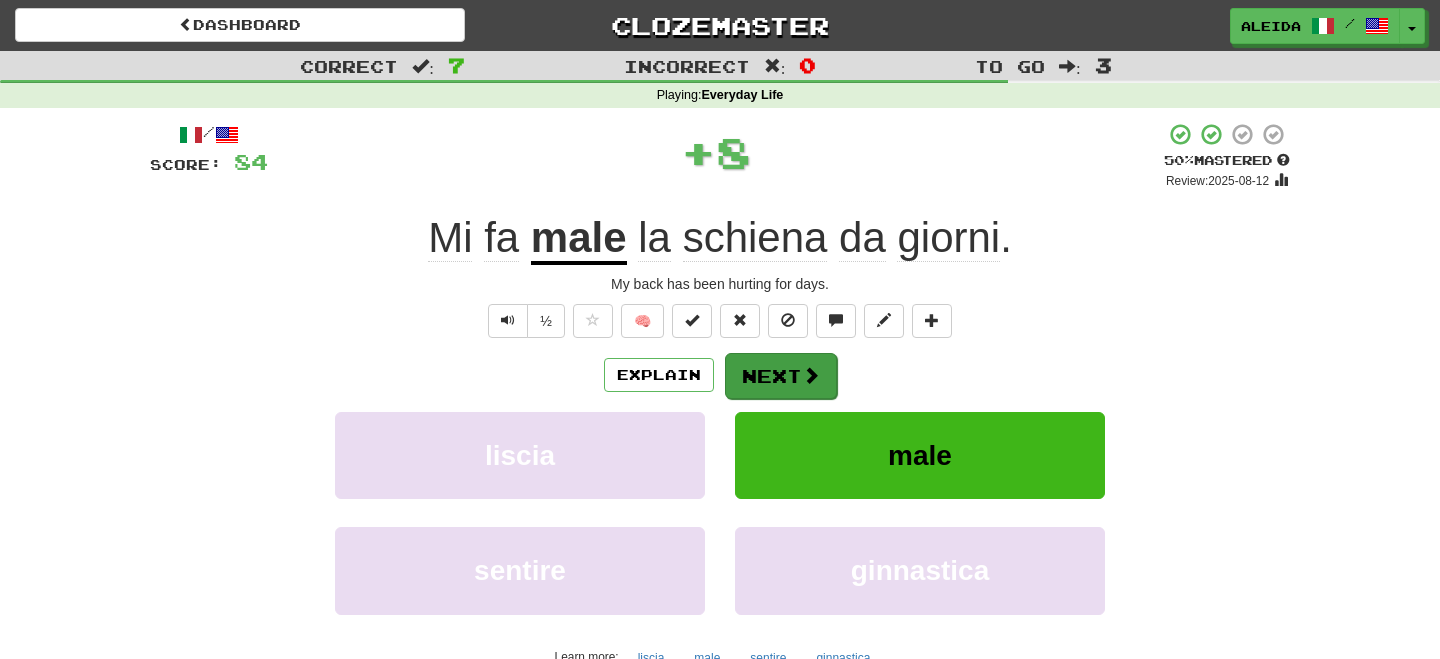 click on "Next" at bounding box center (781, 376) 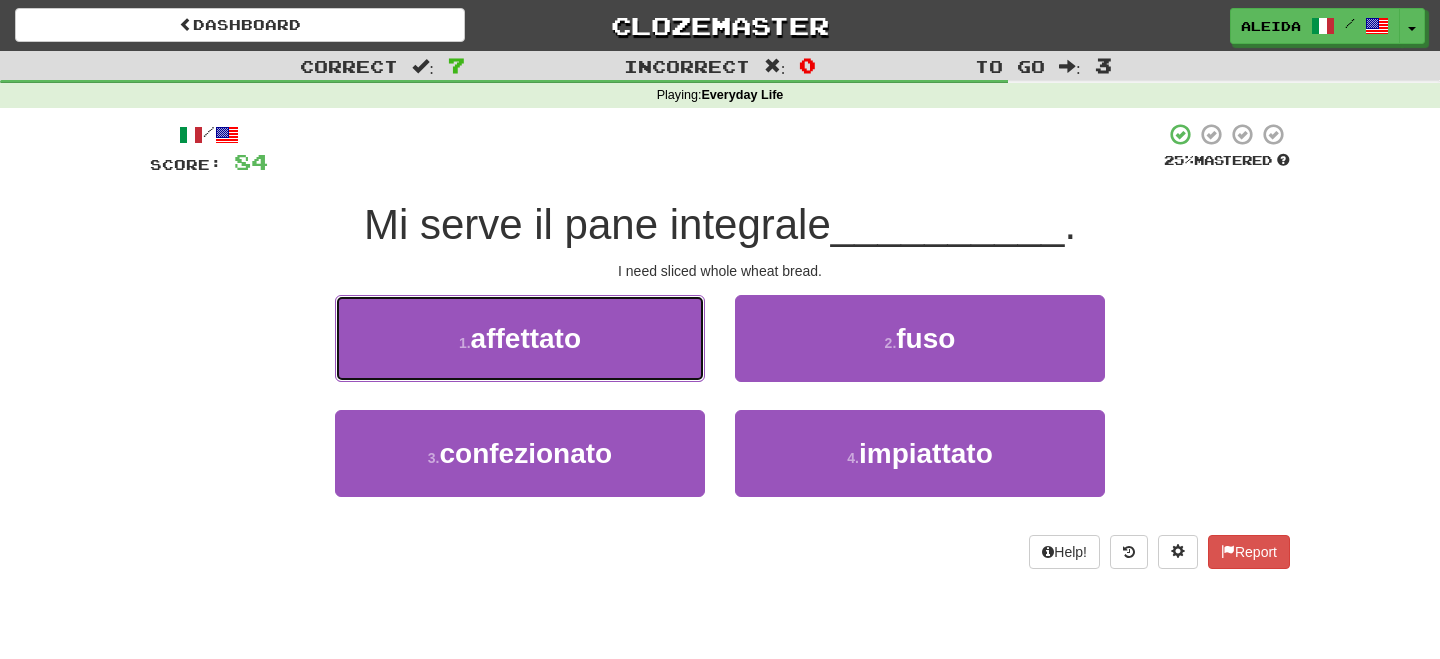 drag, startPoint x: 616, startPoint y: 347, endPoint x: 710, endPoint y: 351, distance: 94.08507 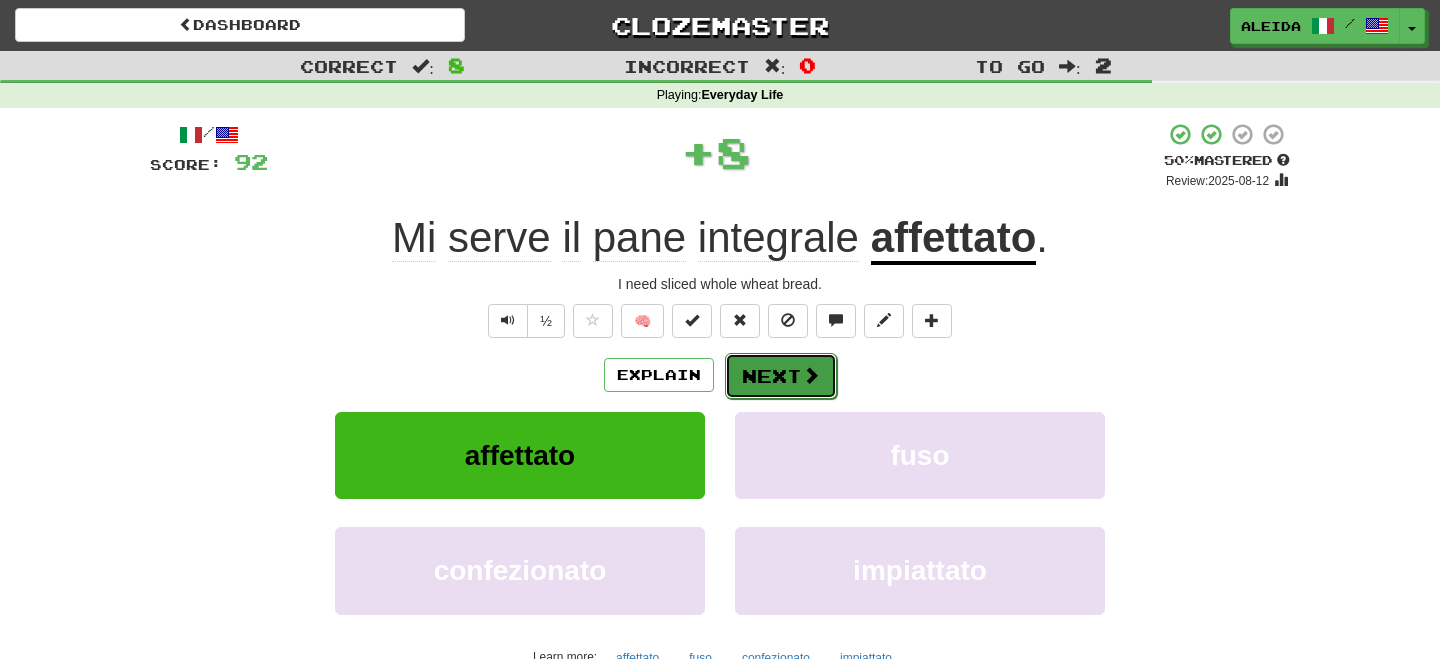 click on "Next" at bounding box center [781, 376] 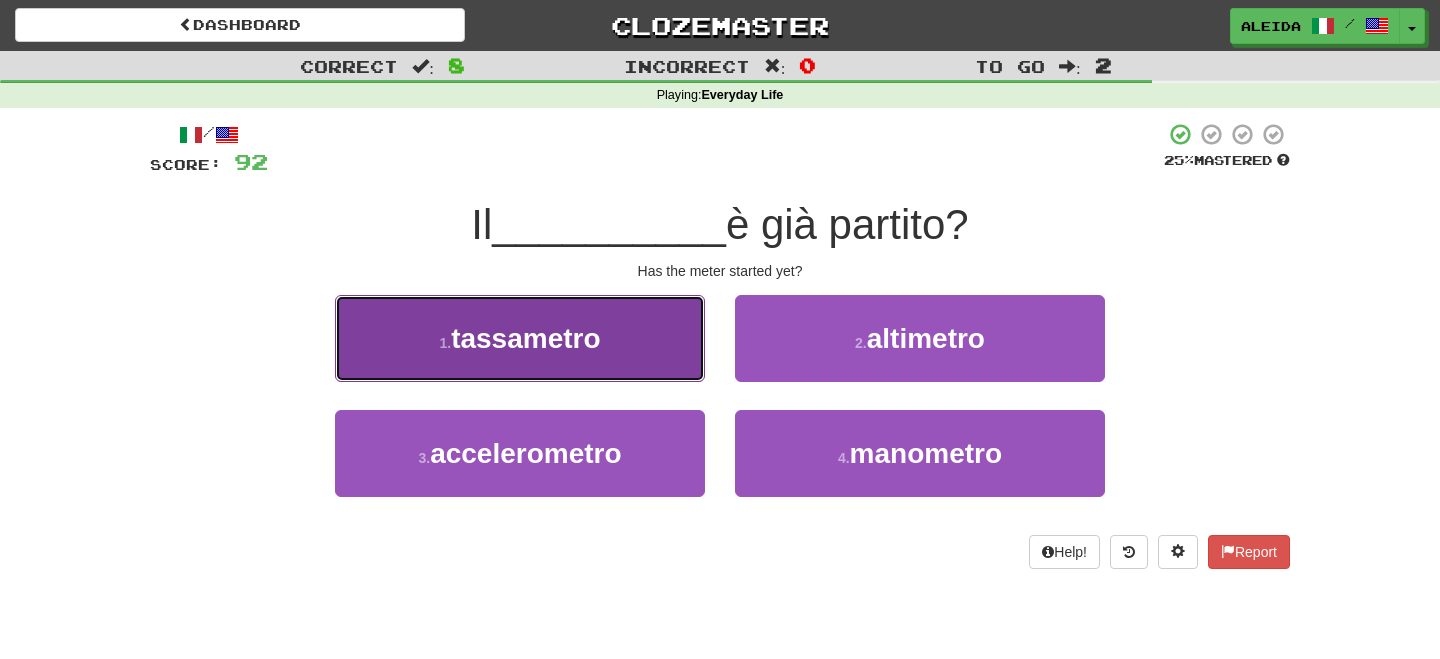 click on "1 .  tassametro" at bounding box center [520, 338] 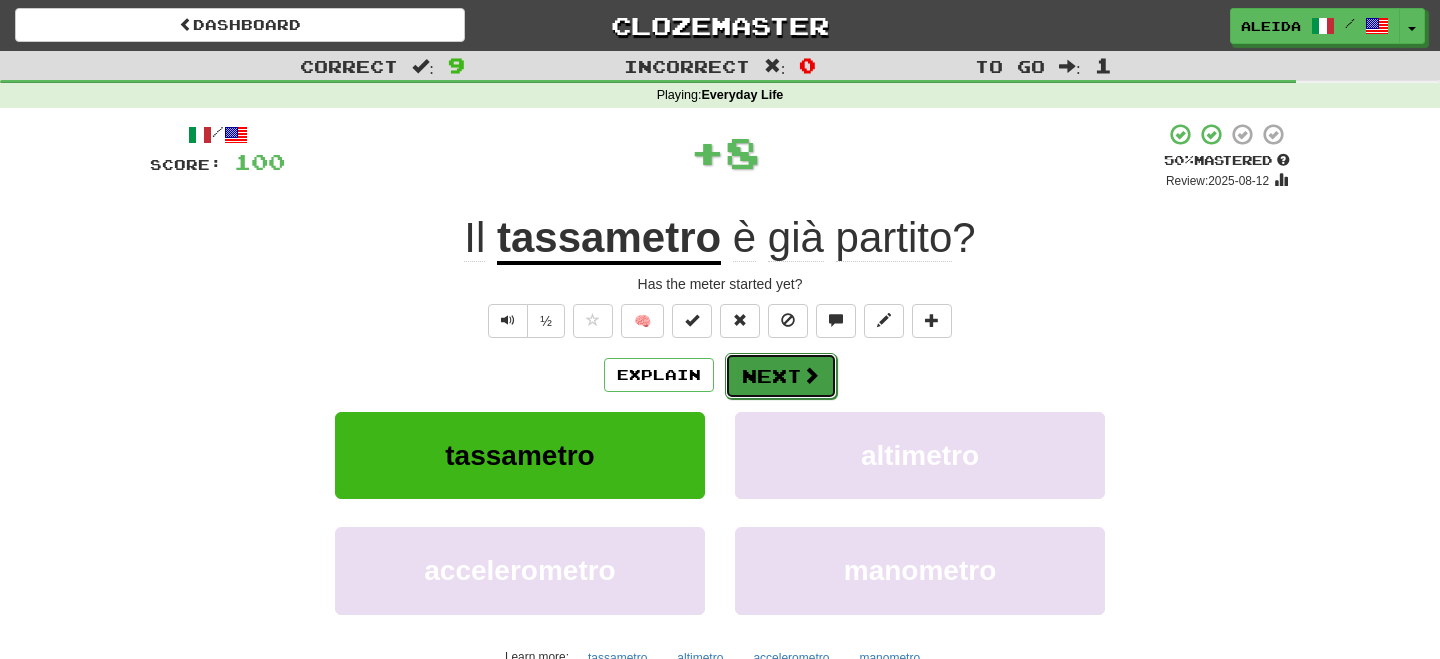 click on "Next" at bounding box center (781, 376) 